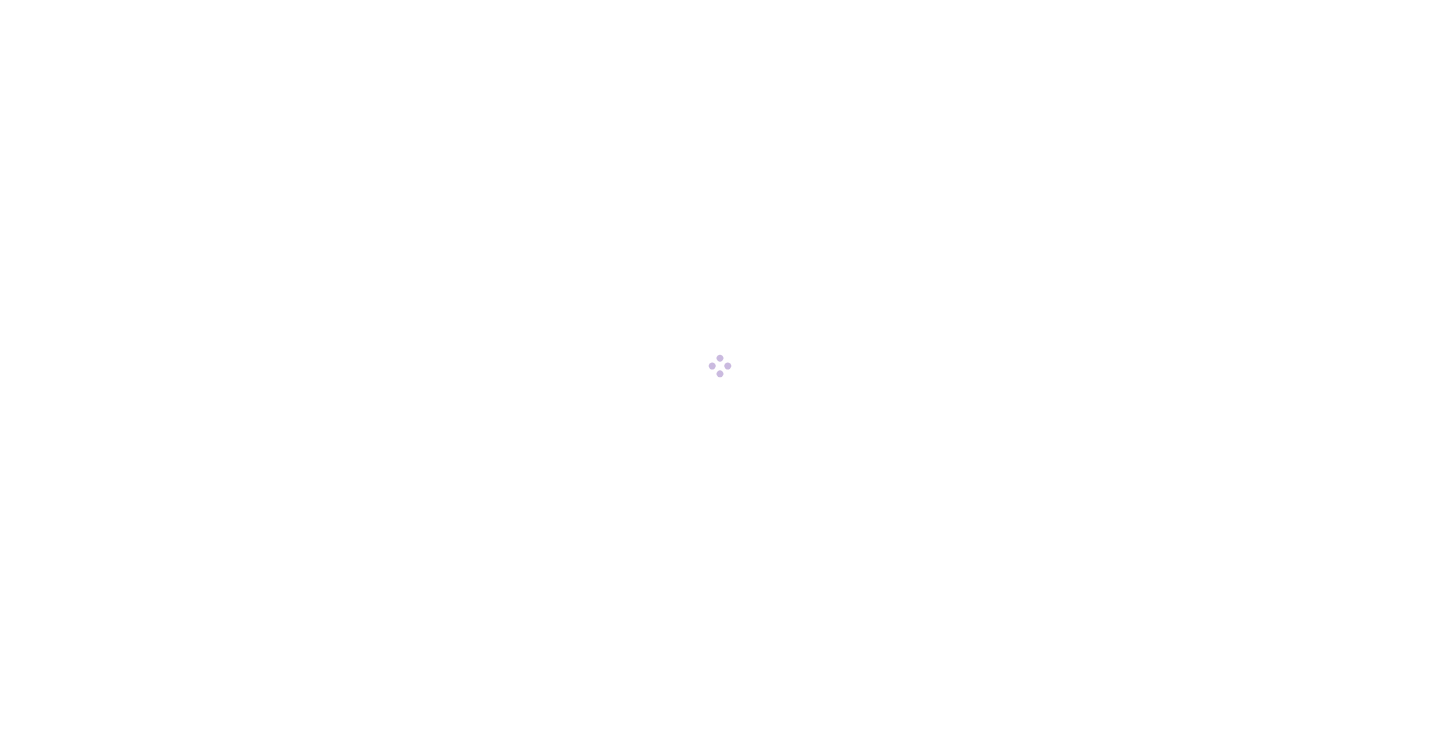 scroll, scrollTop: 0, scrollLeft: 0, axis: both 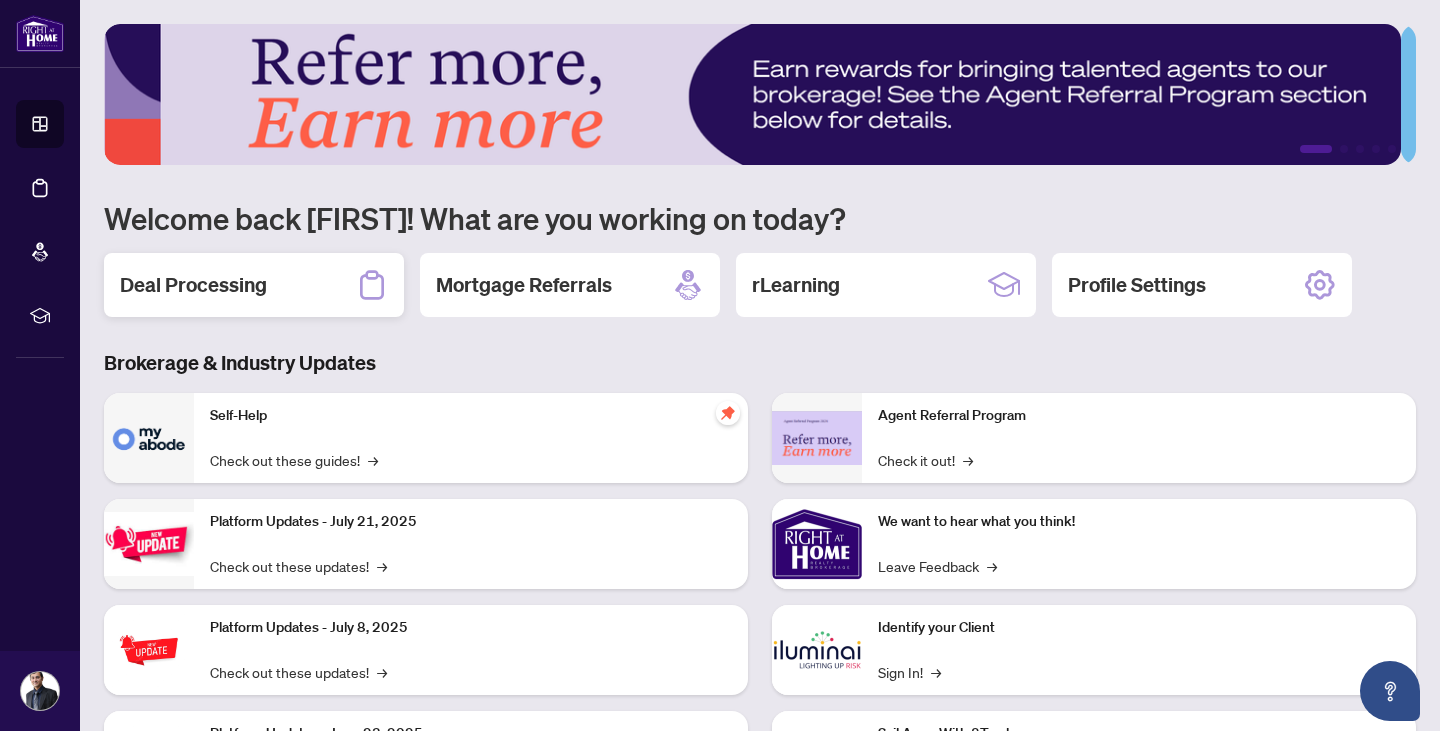 click on "Deal Processing" at bounding box center (254, 285) 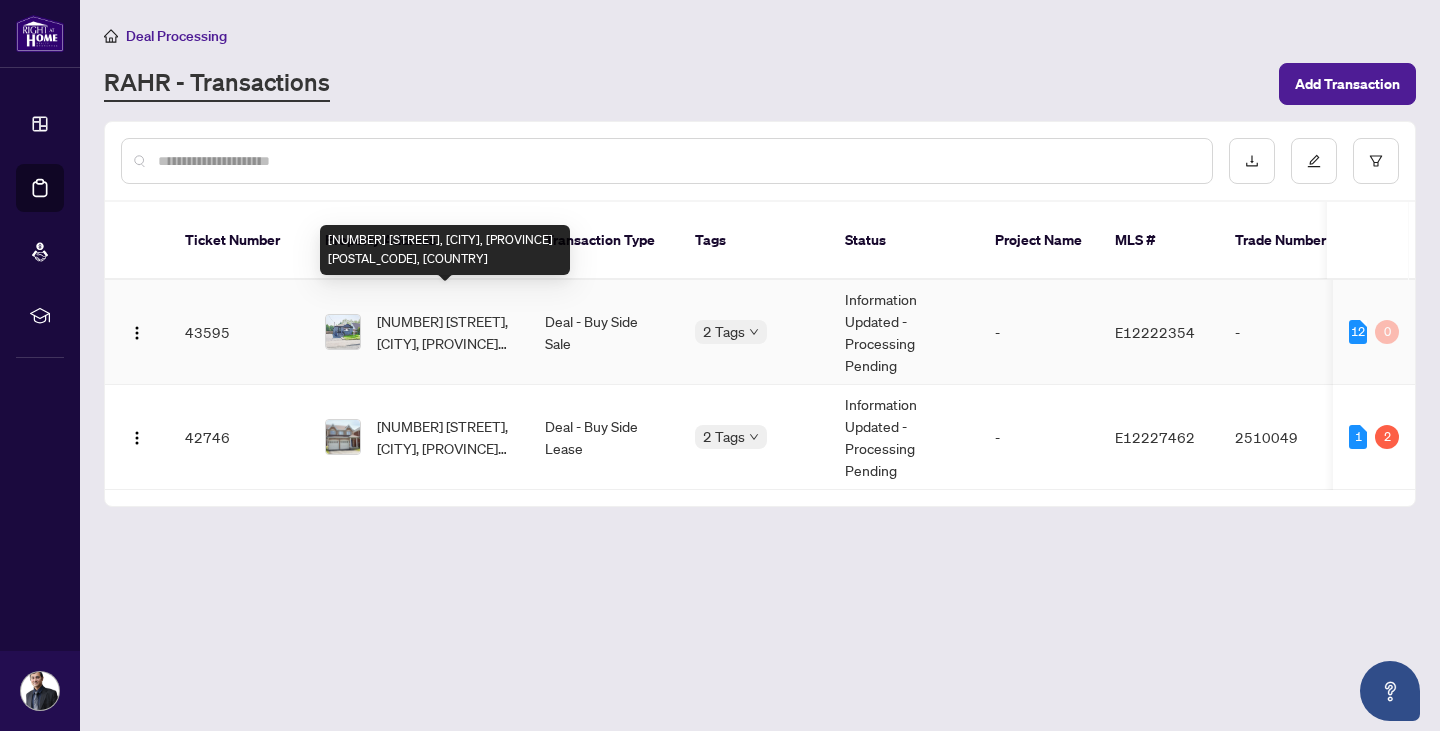 click on "[NUMBER] [STREET], [CITY], [PROVINCE] [POSTAL_CODE], [COUNTRY]" at bounding box center (445, 332) 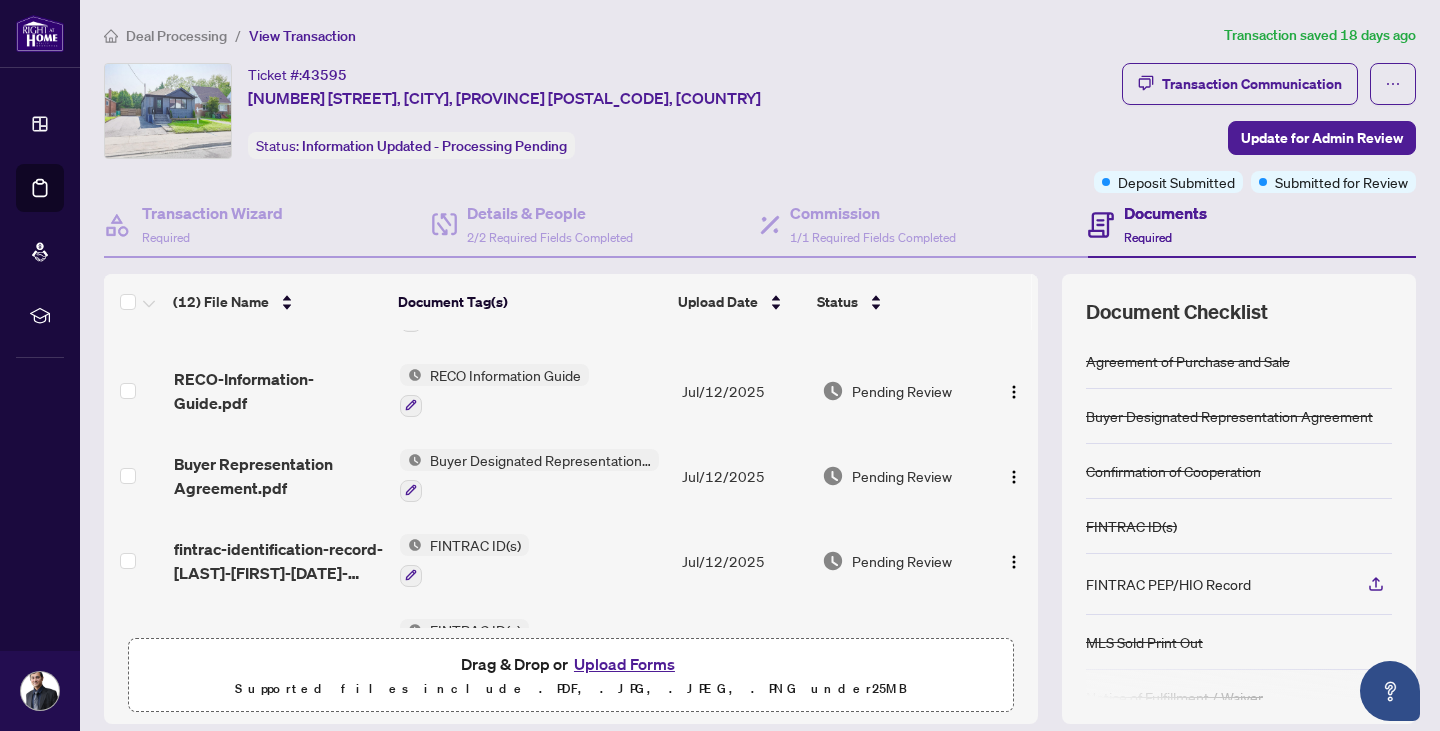 scroll, scrollTop: 400, scrollLeft: 0, axis: vertical 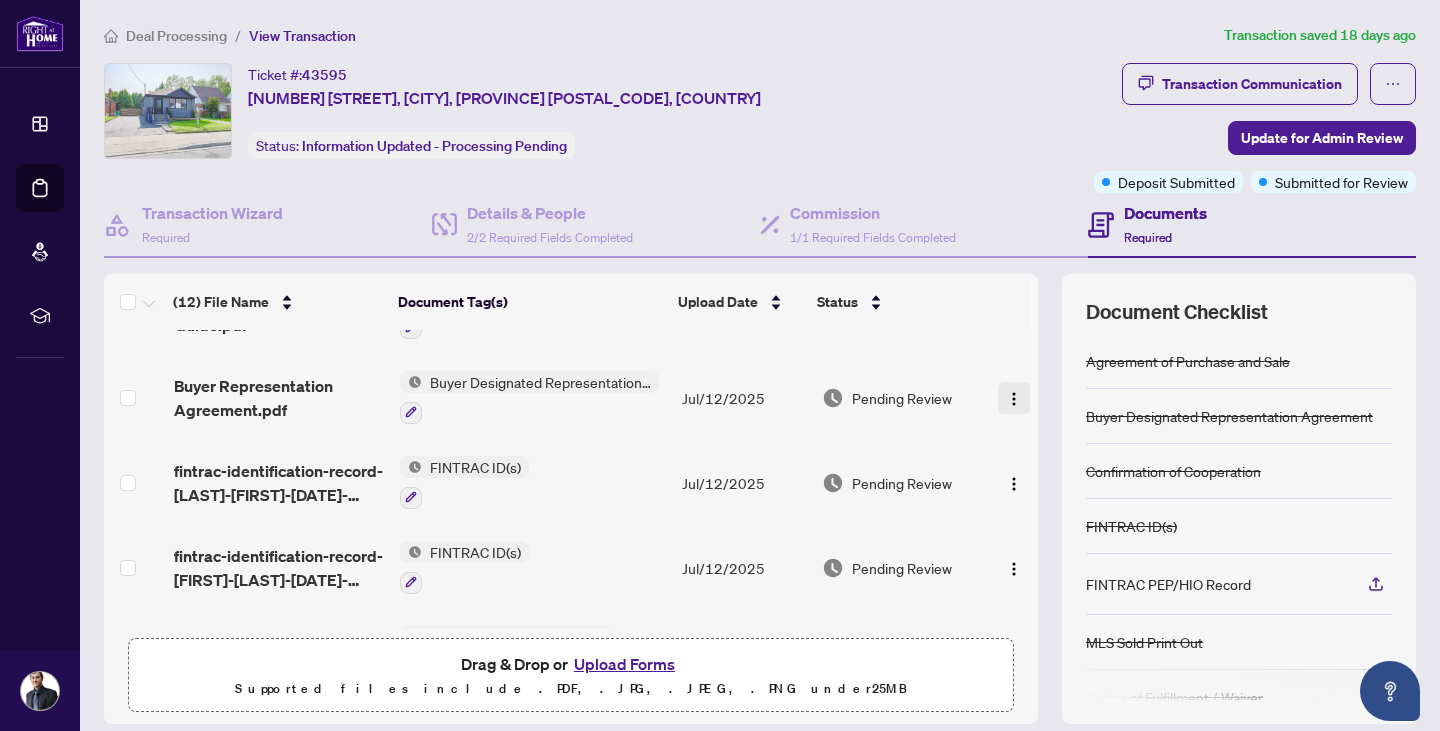click at bounding box center (1014, 399) 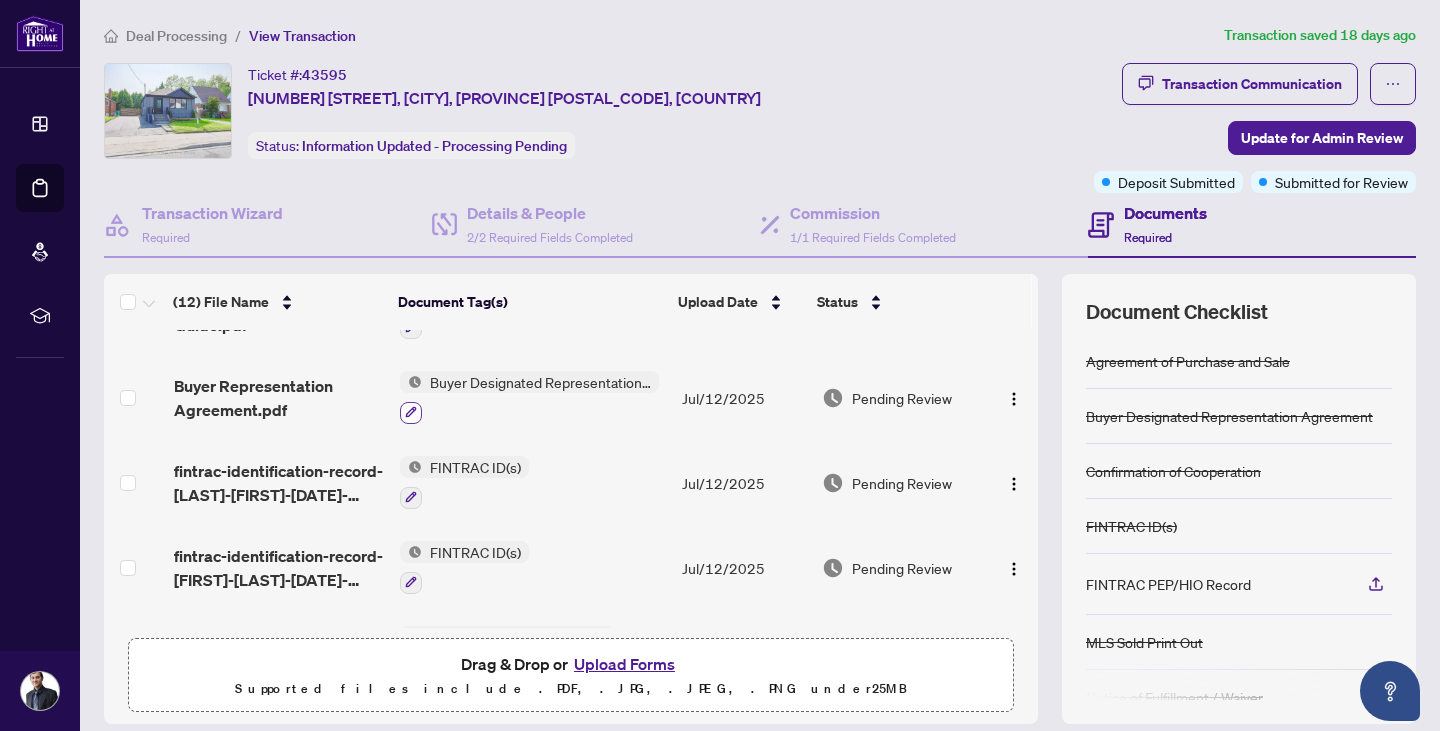 click 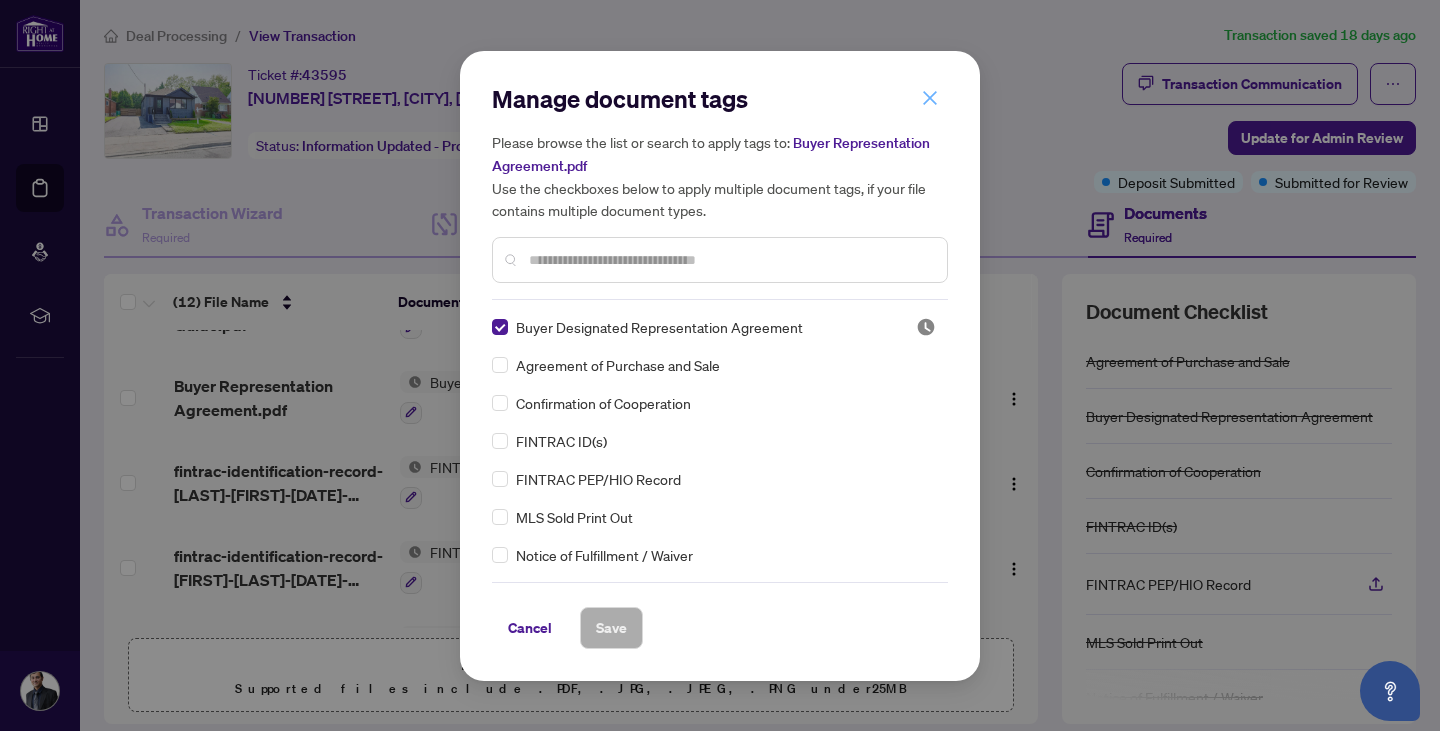 click 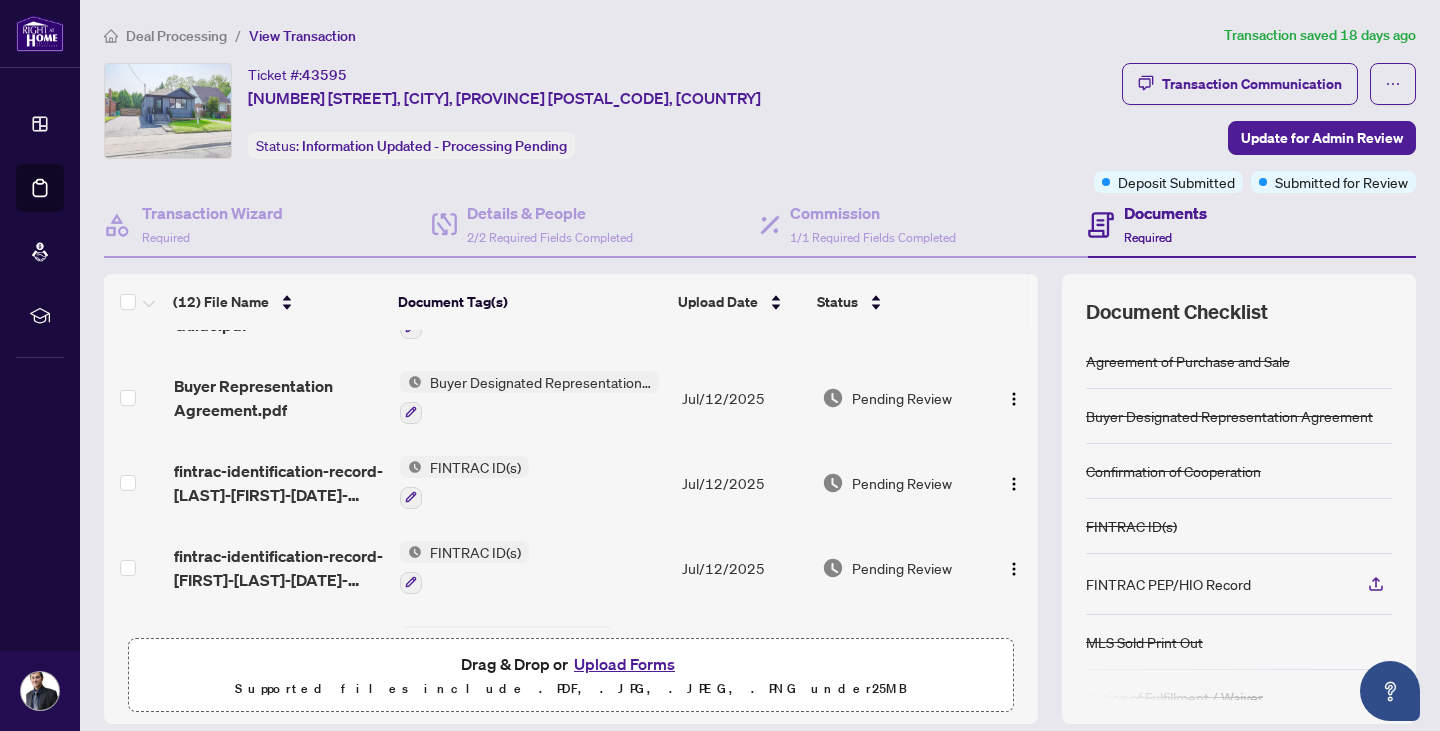 click on "Pending Review" at bounding box center (902, 398) 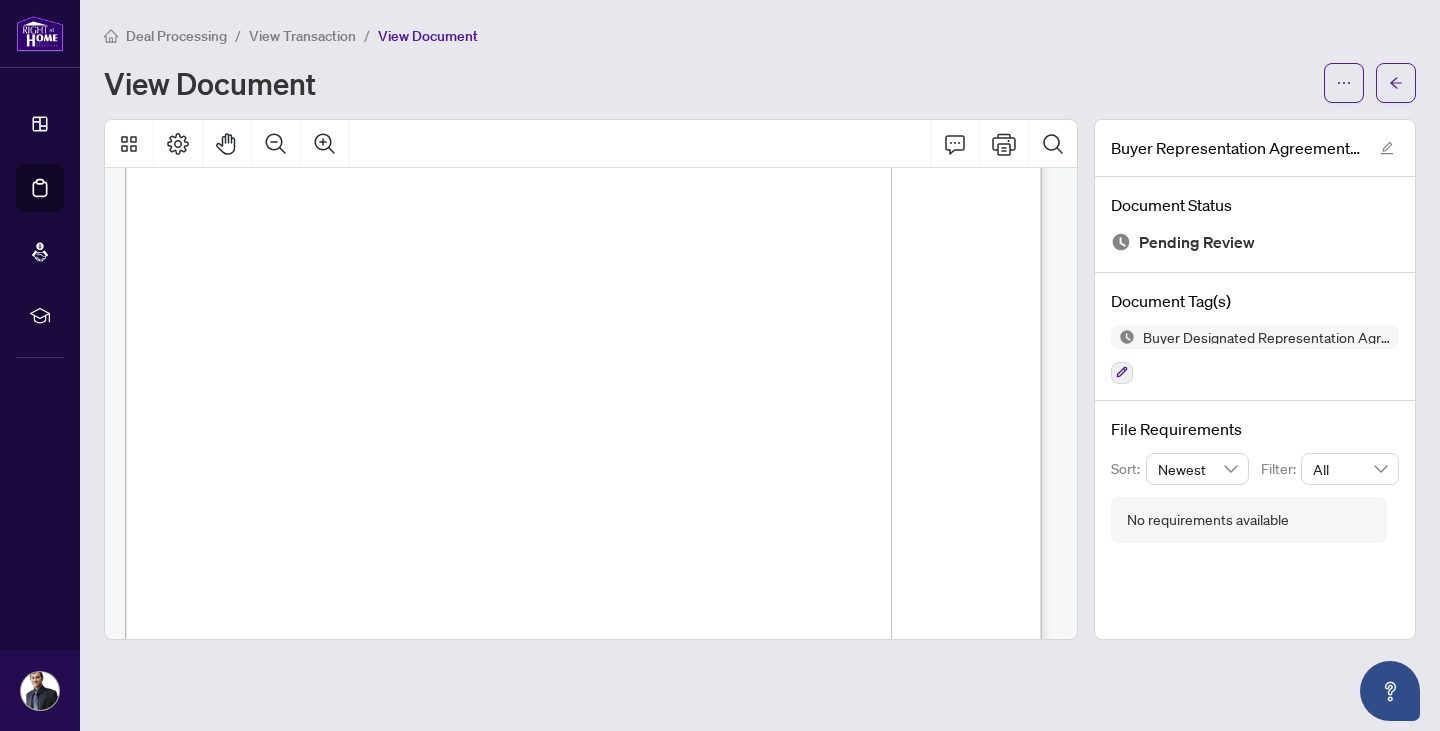 scroll, scrollTop: 0, scrollLeft: 0, axis: both 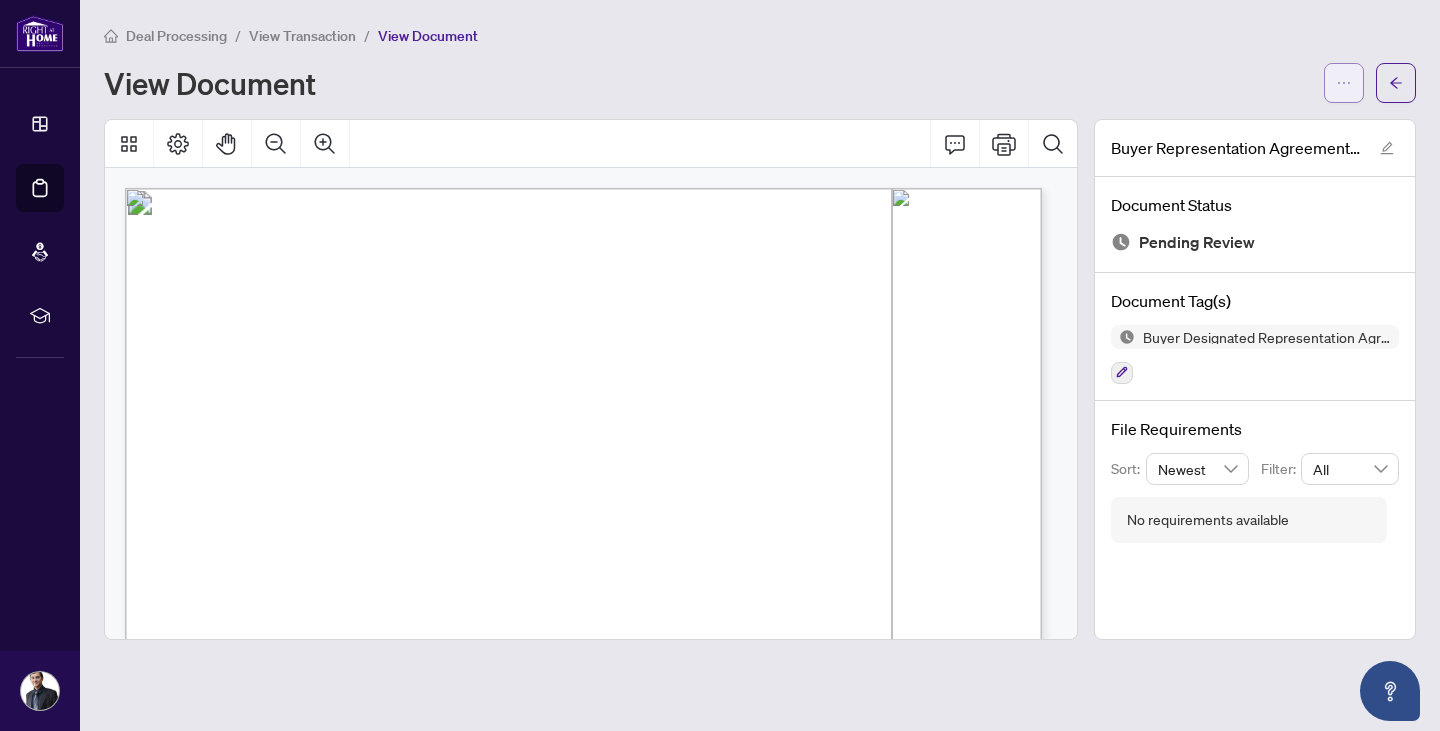 click 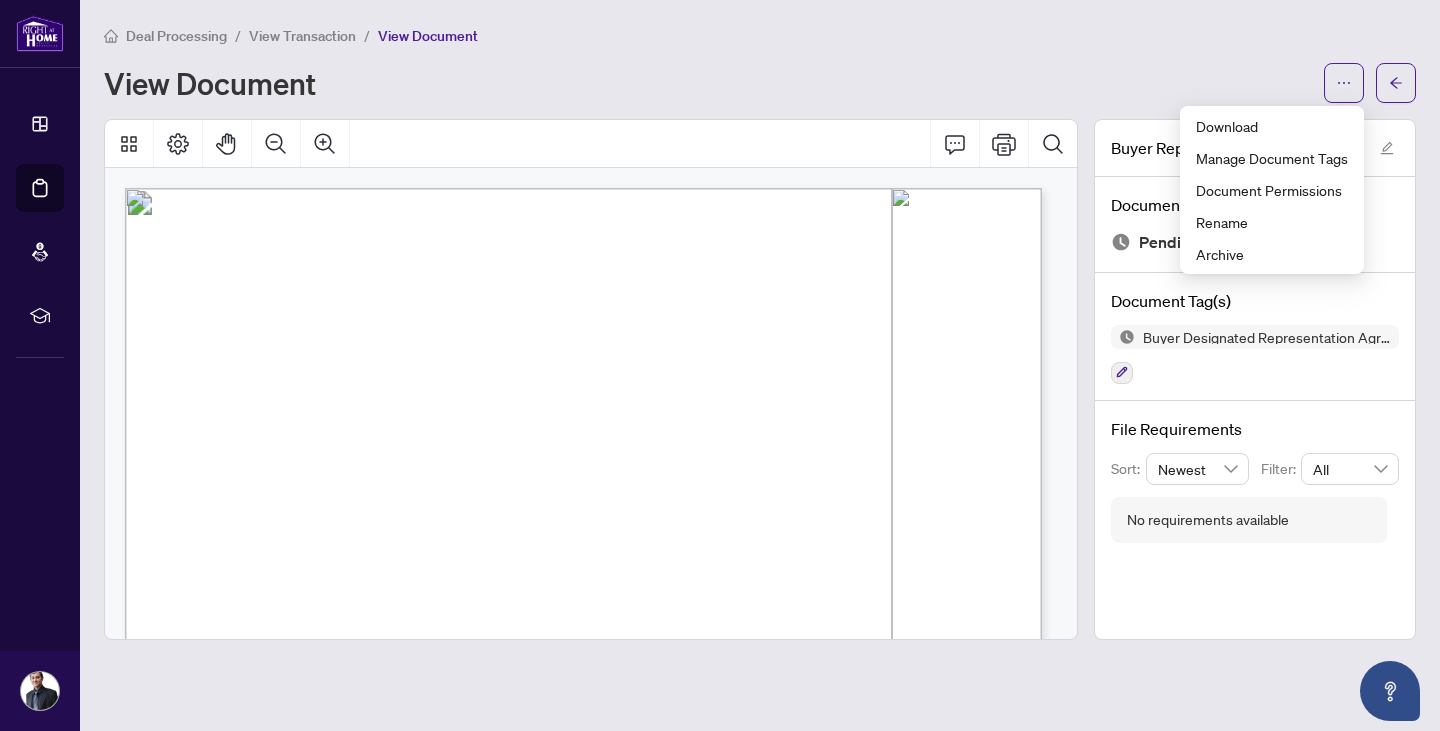 click on "View Document" at bounding box center (708, 83) 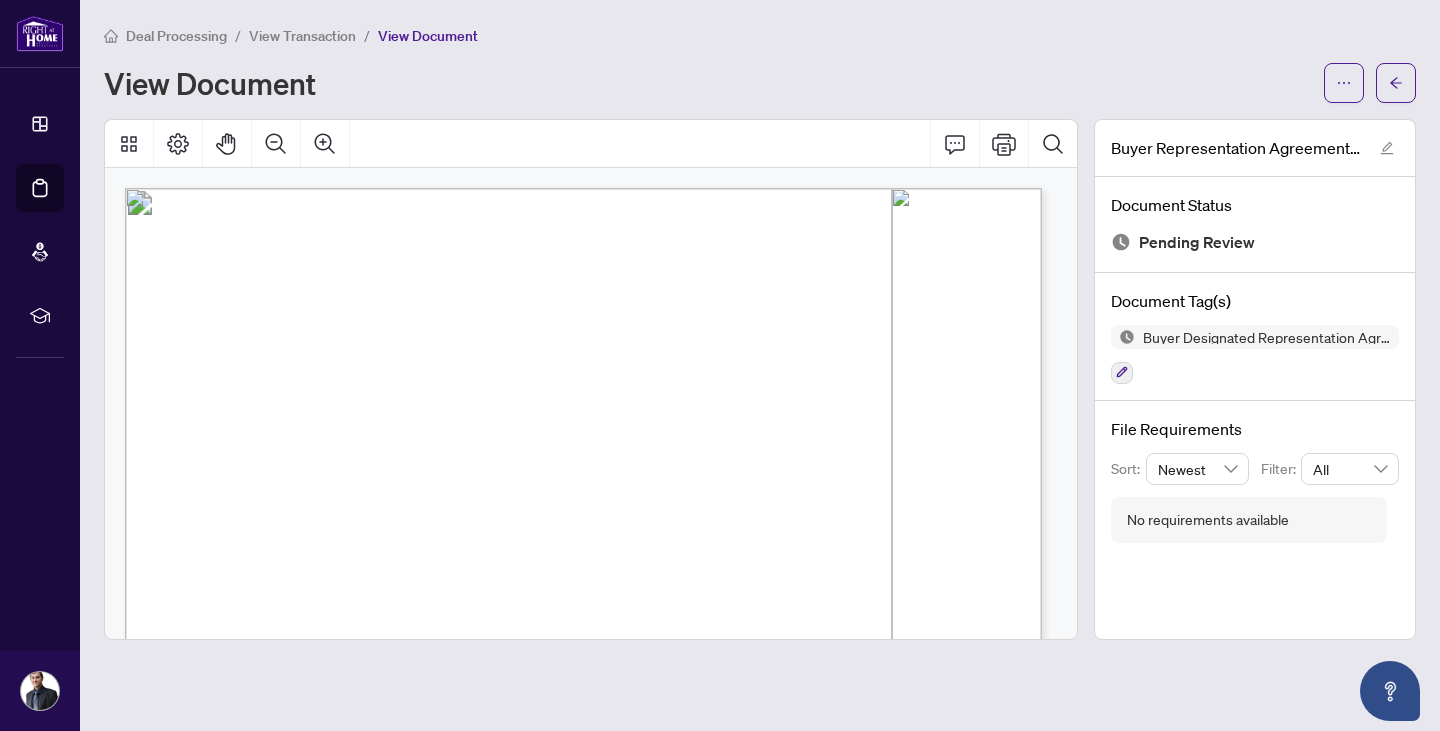 click on "View Transaction" at bounding box center [302, 36] 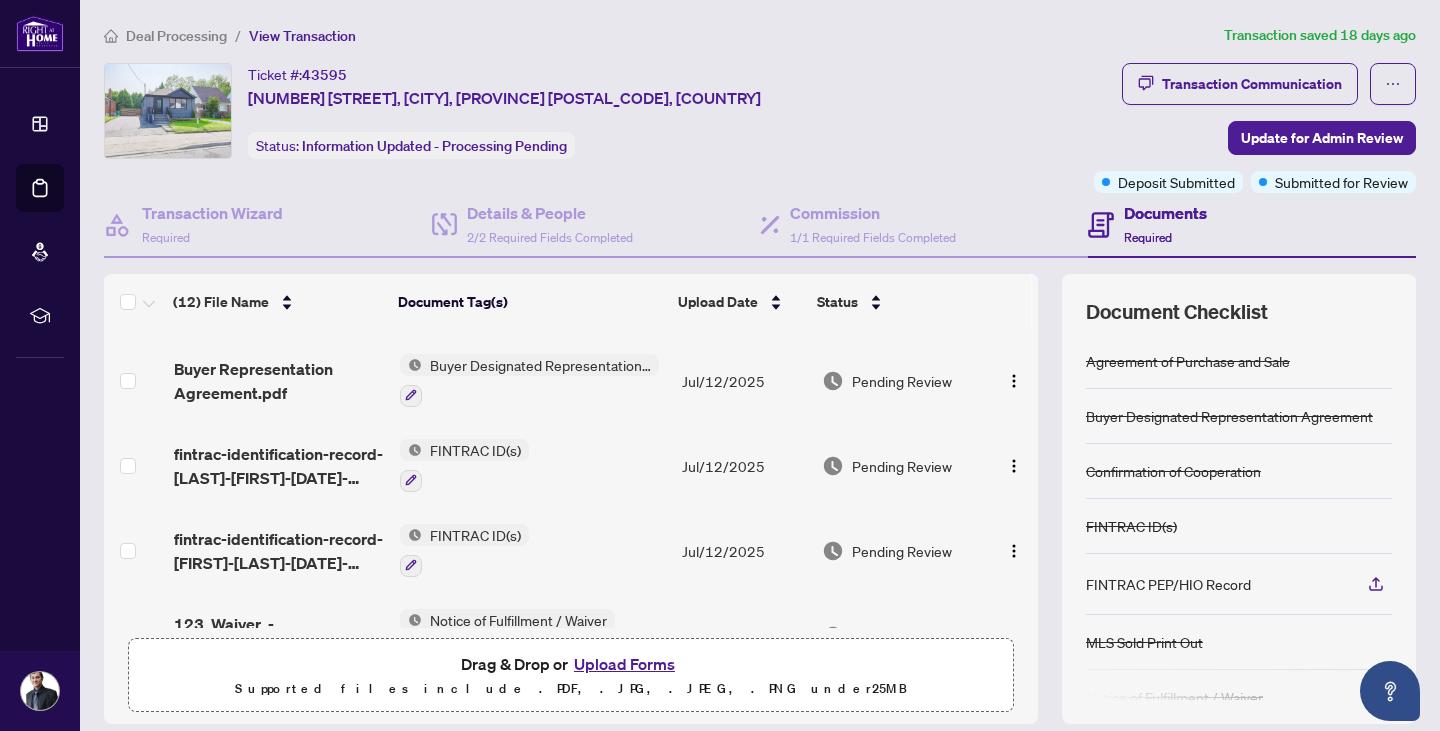 scroll, scrollTop: 317, scrollLeft: 0, axis: vertical 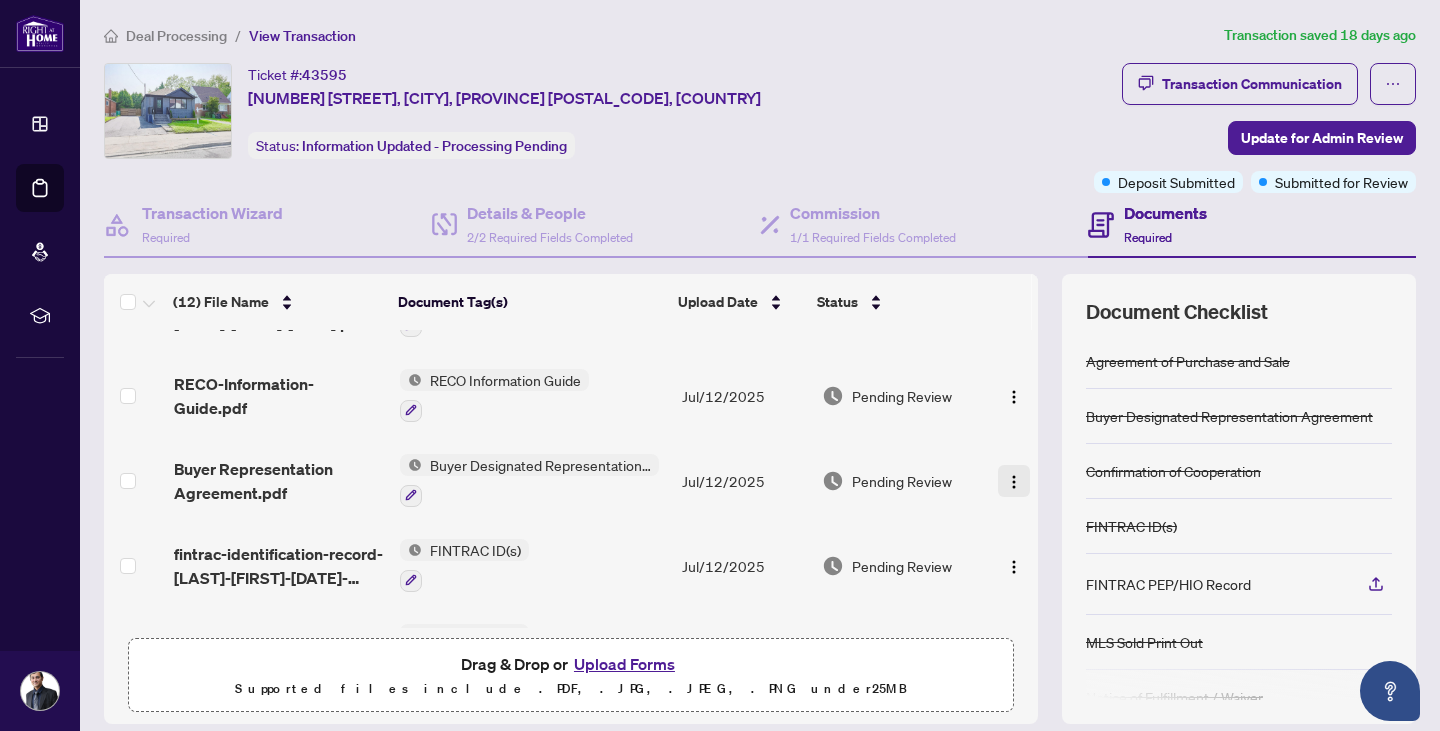 click at bounding box center [1014, 481] 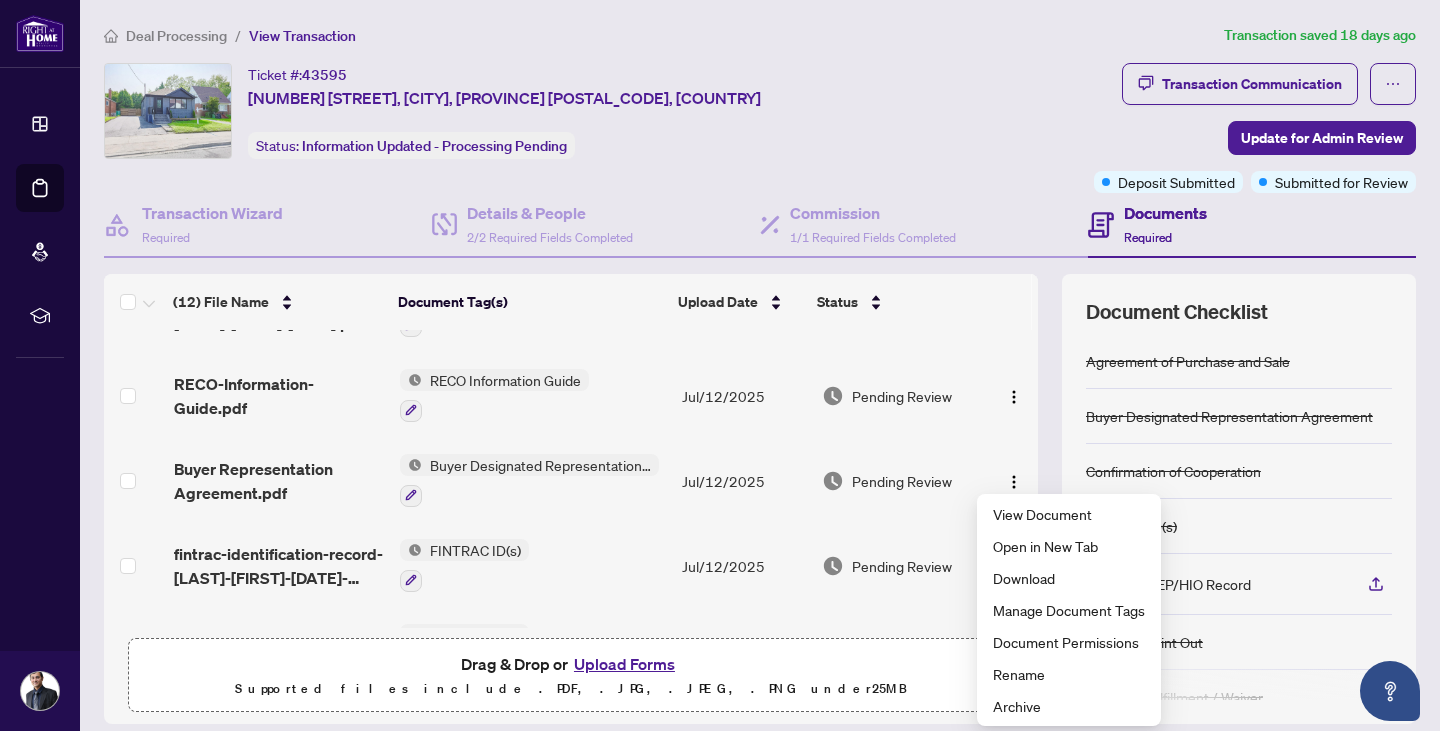 click on "Jul/12/2025" at bounding box center [744, 480] 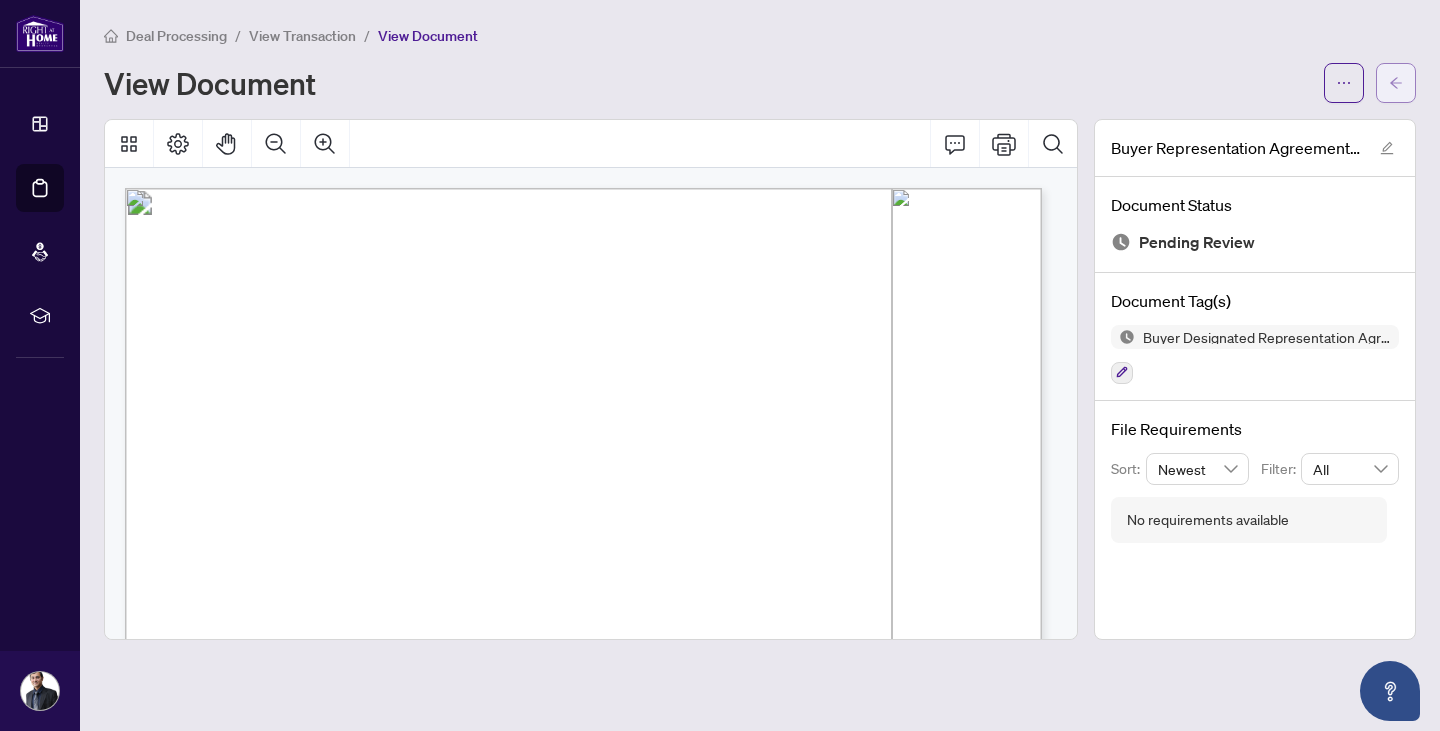 click at bounding box center (1396, 83) 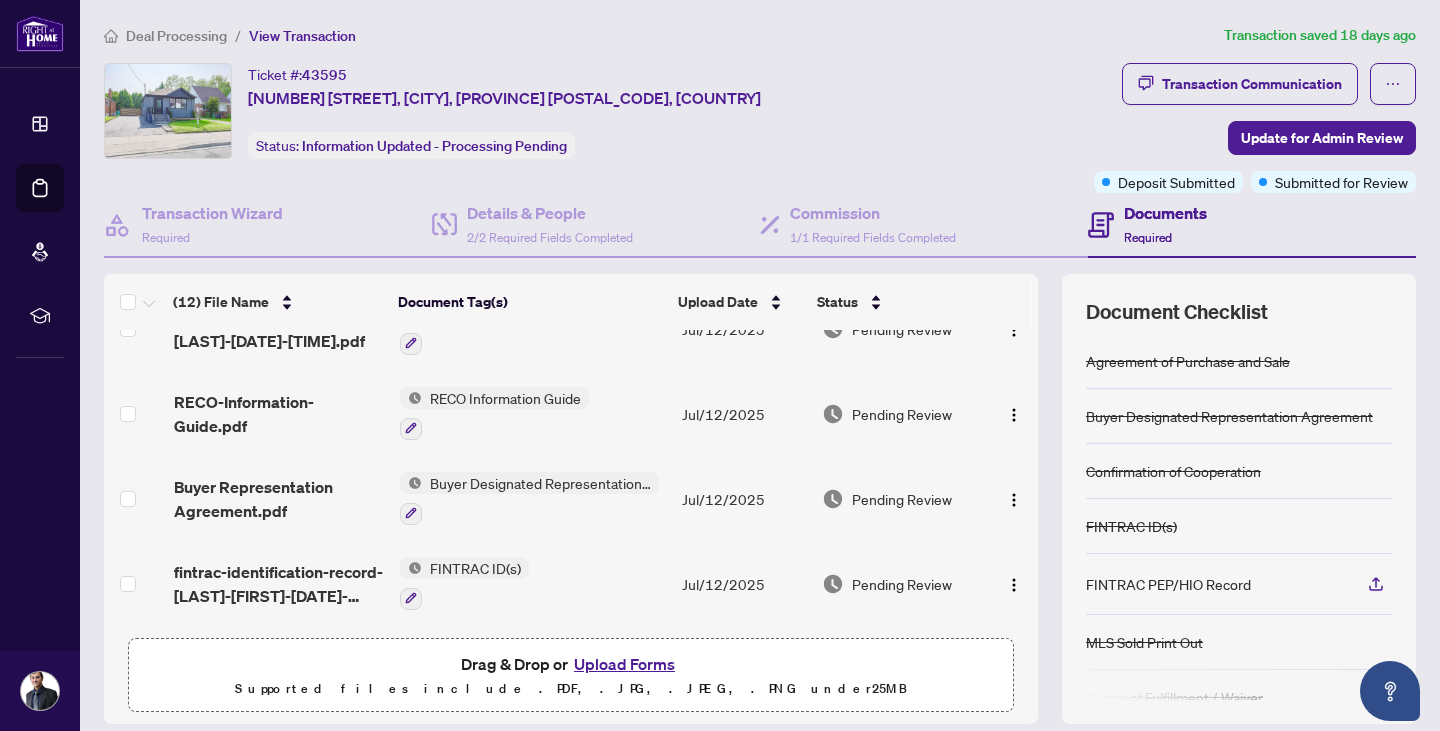 scroll, scrollTop: 400, scrollLeft: 0, axis: vertical 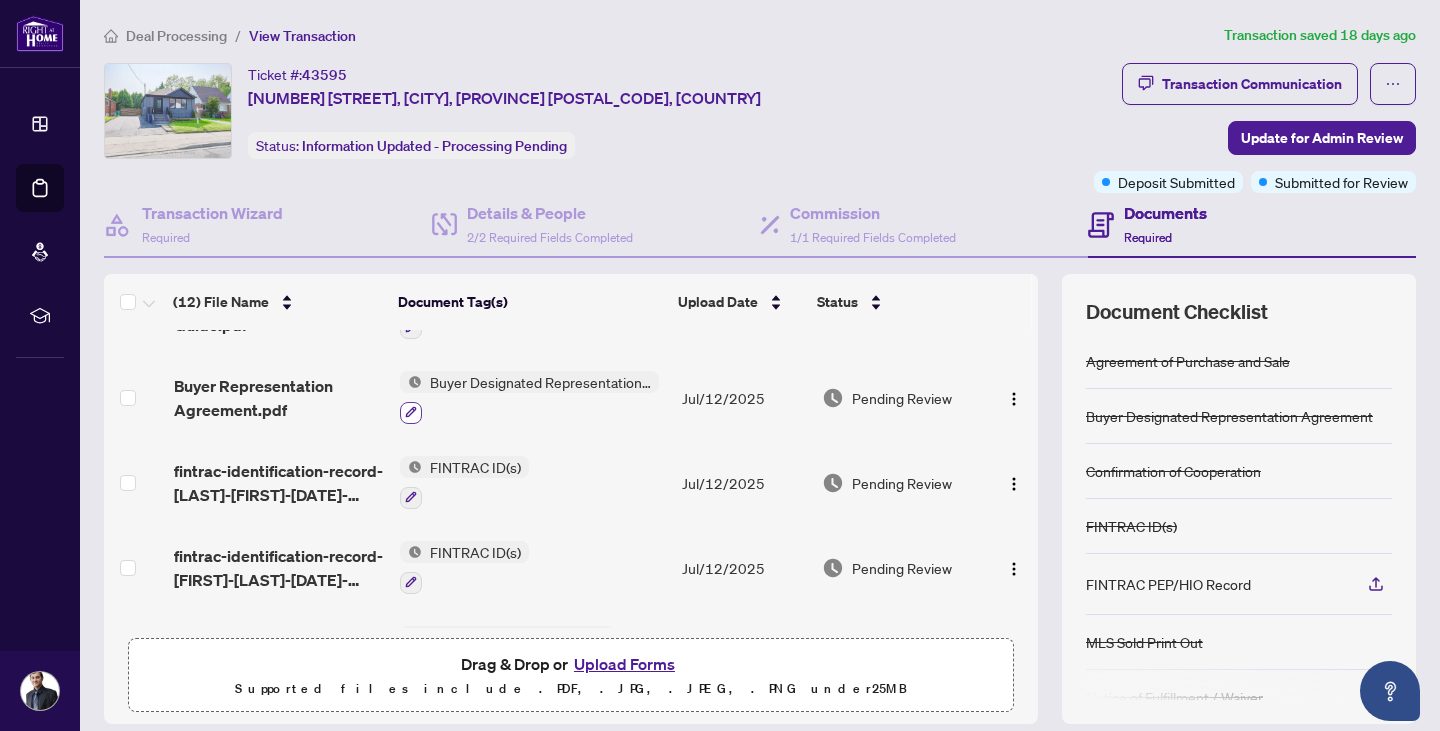 click 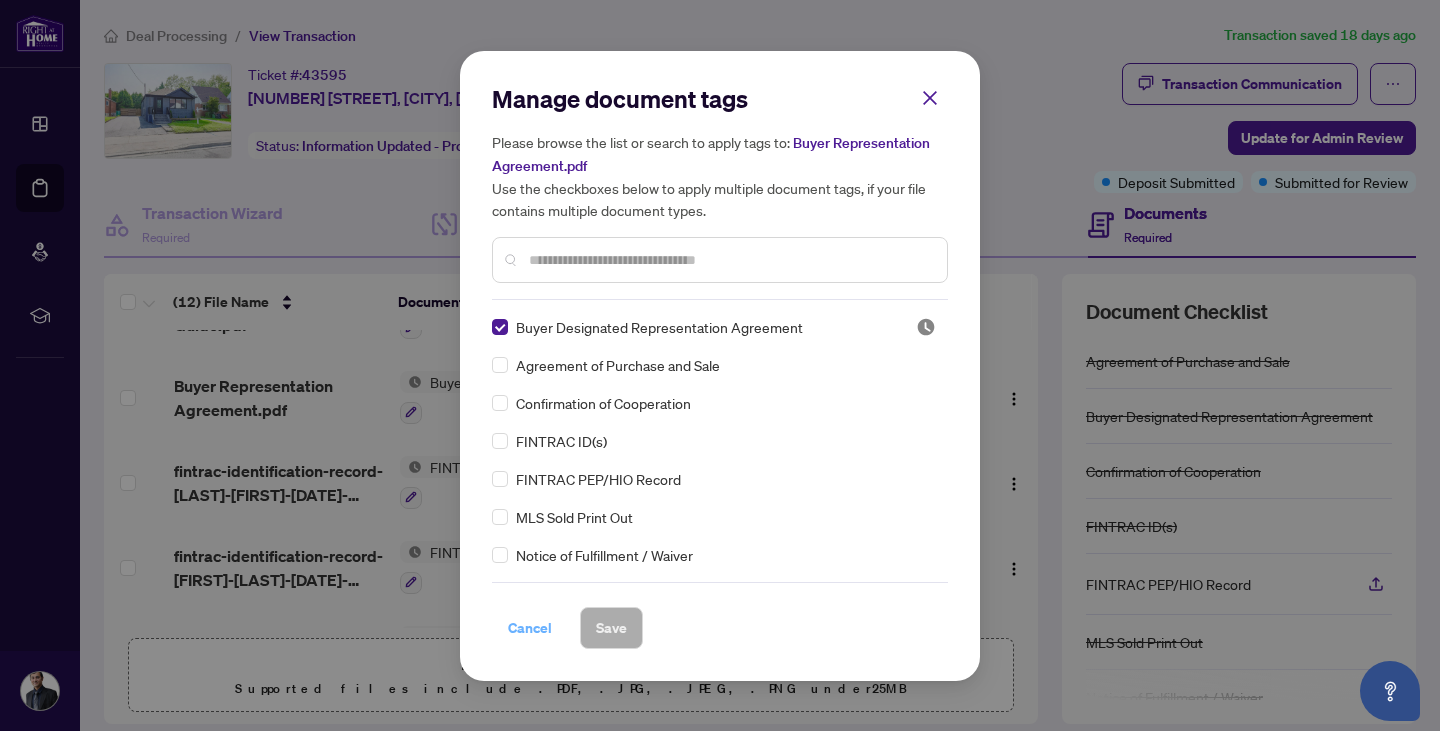 click on "Cancel" at bounding box center (530, 628) 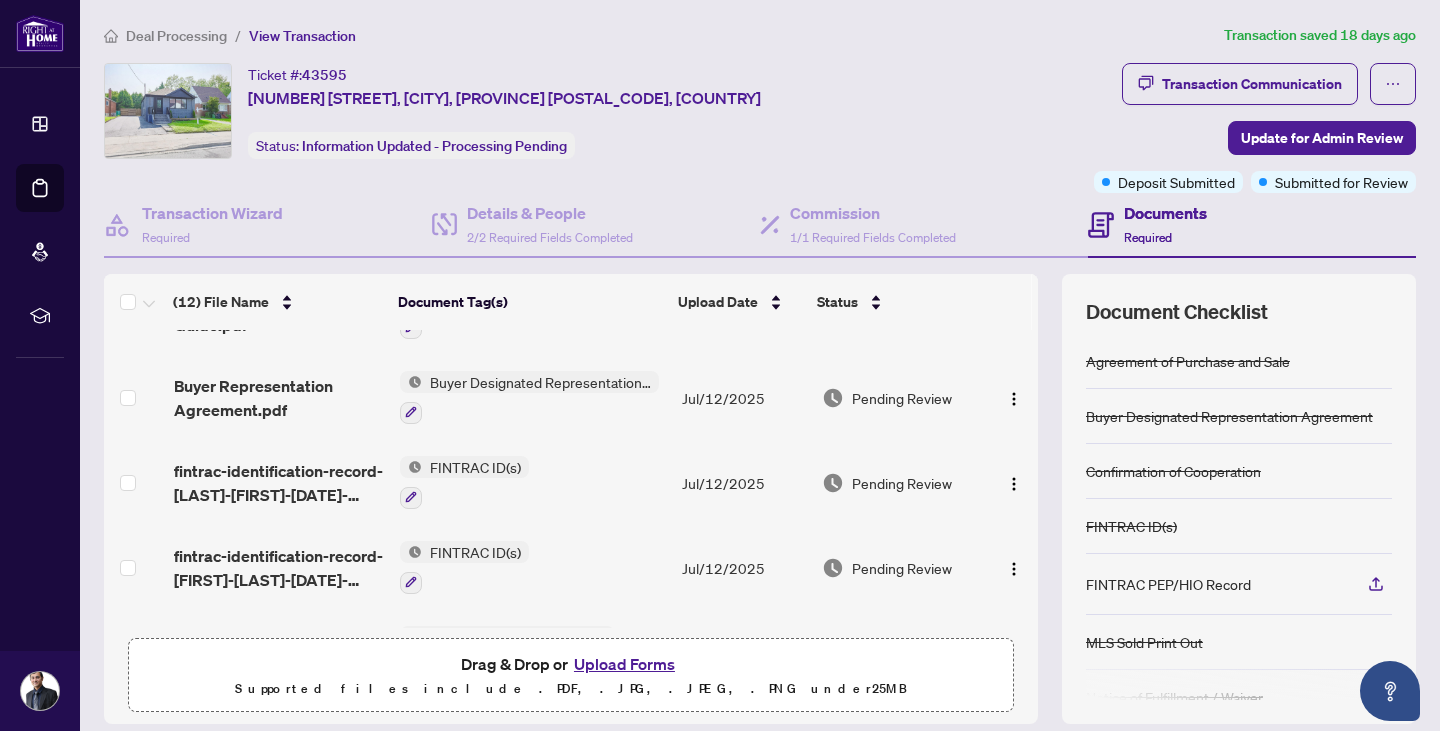 click on "Upload Forms" at bounding box center (624, 664) 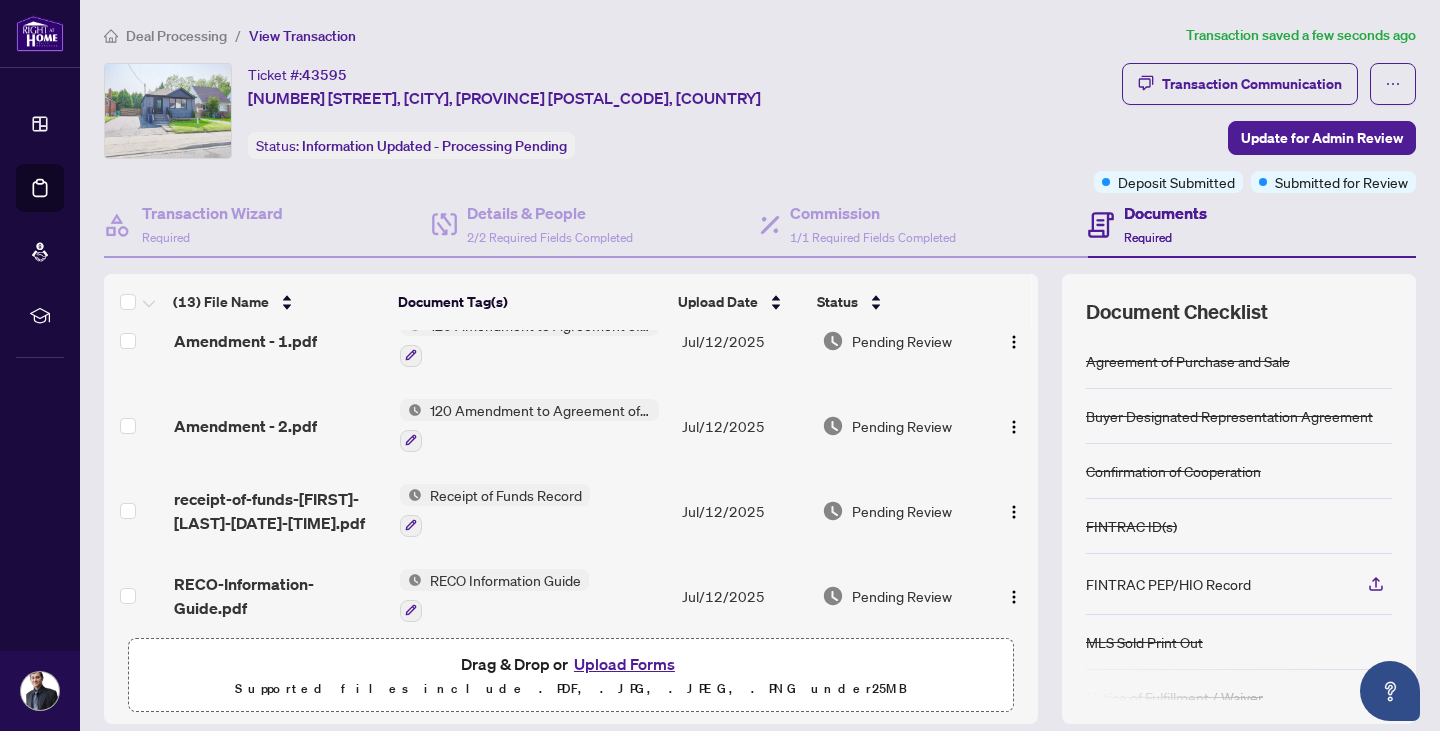 scroll, scrollTop: 0, scrollLeft: 0, axis: both 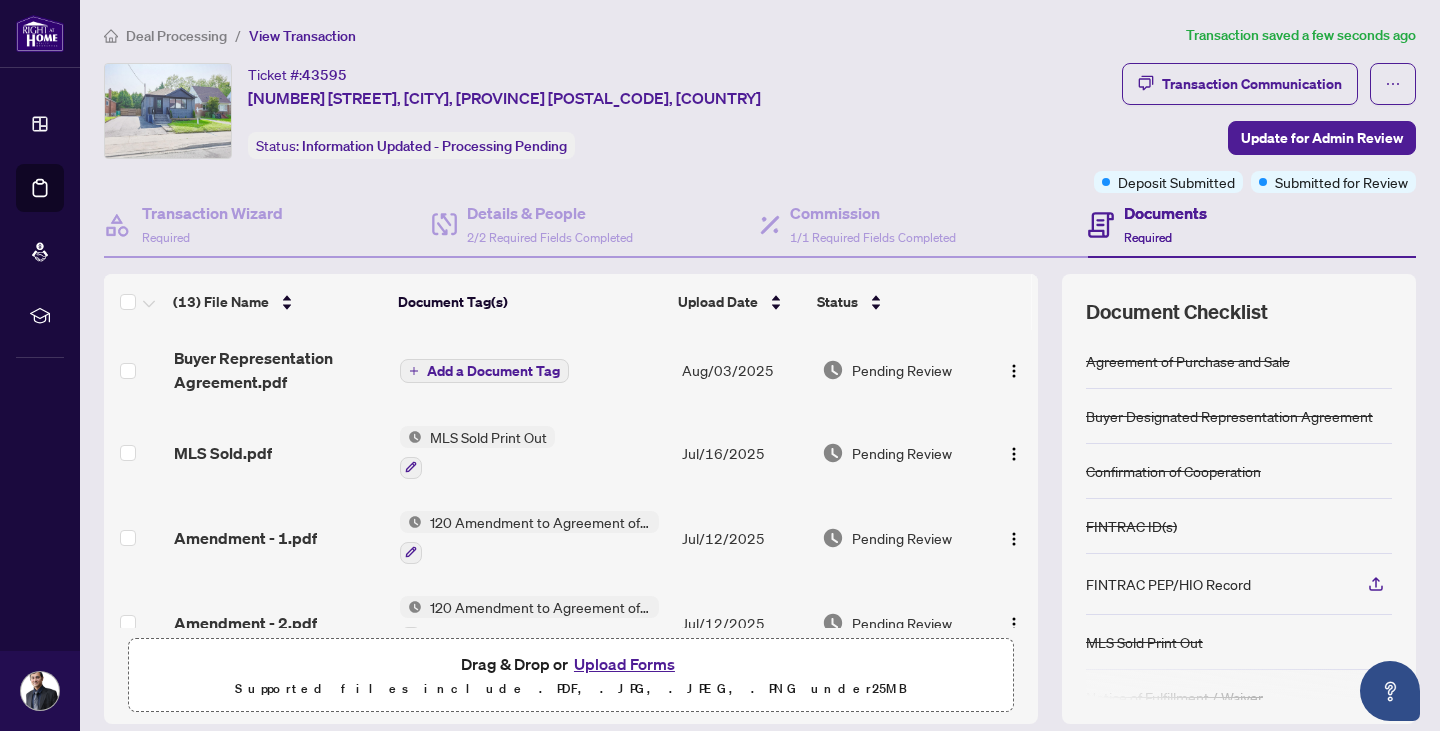 click on "Add a Document Tag" at bounding box center (493, 371) 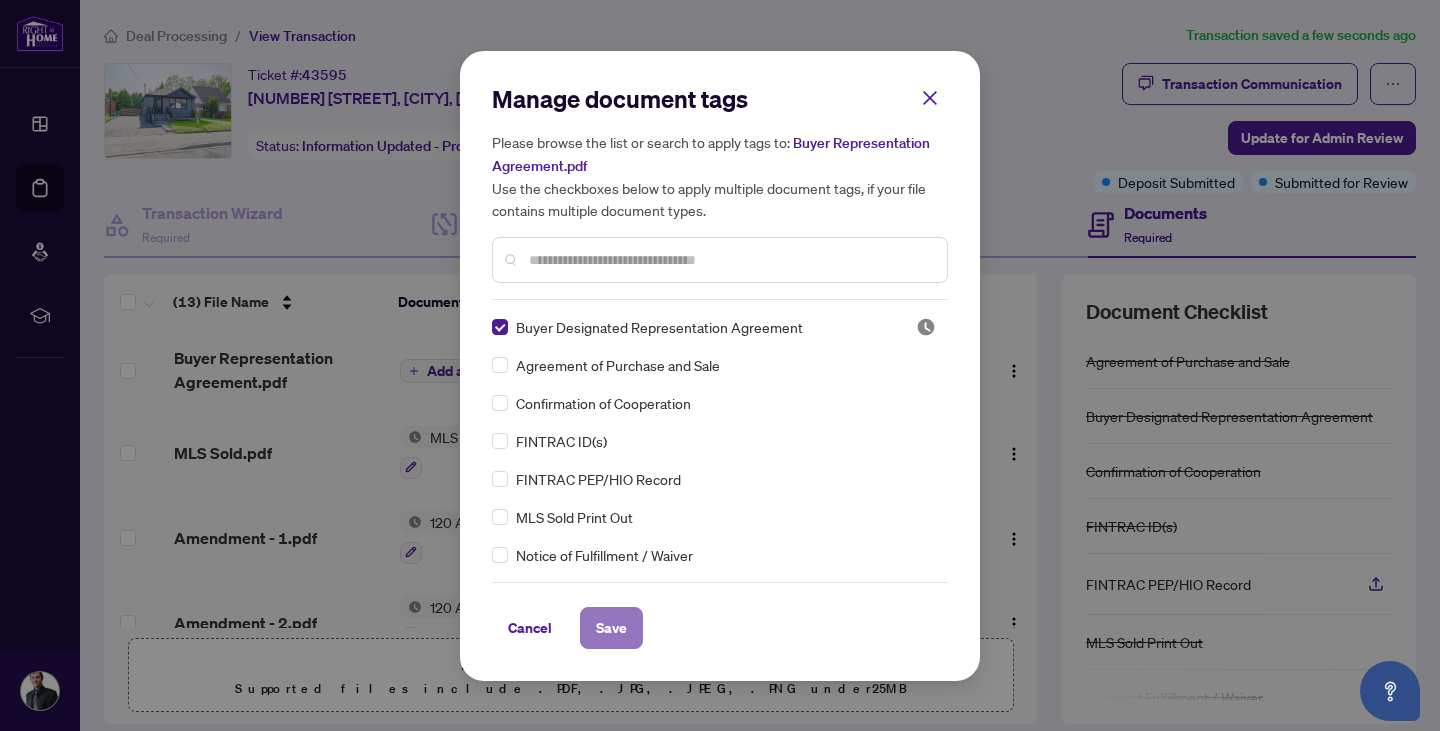 click on "Save" at bounding box center (611, 628) 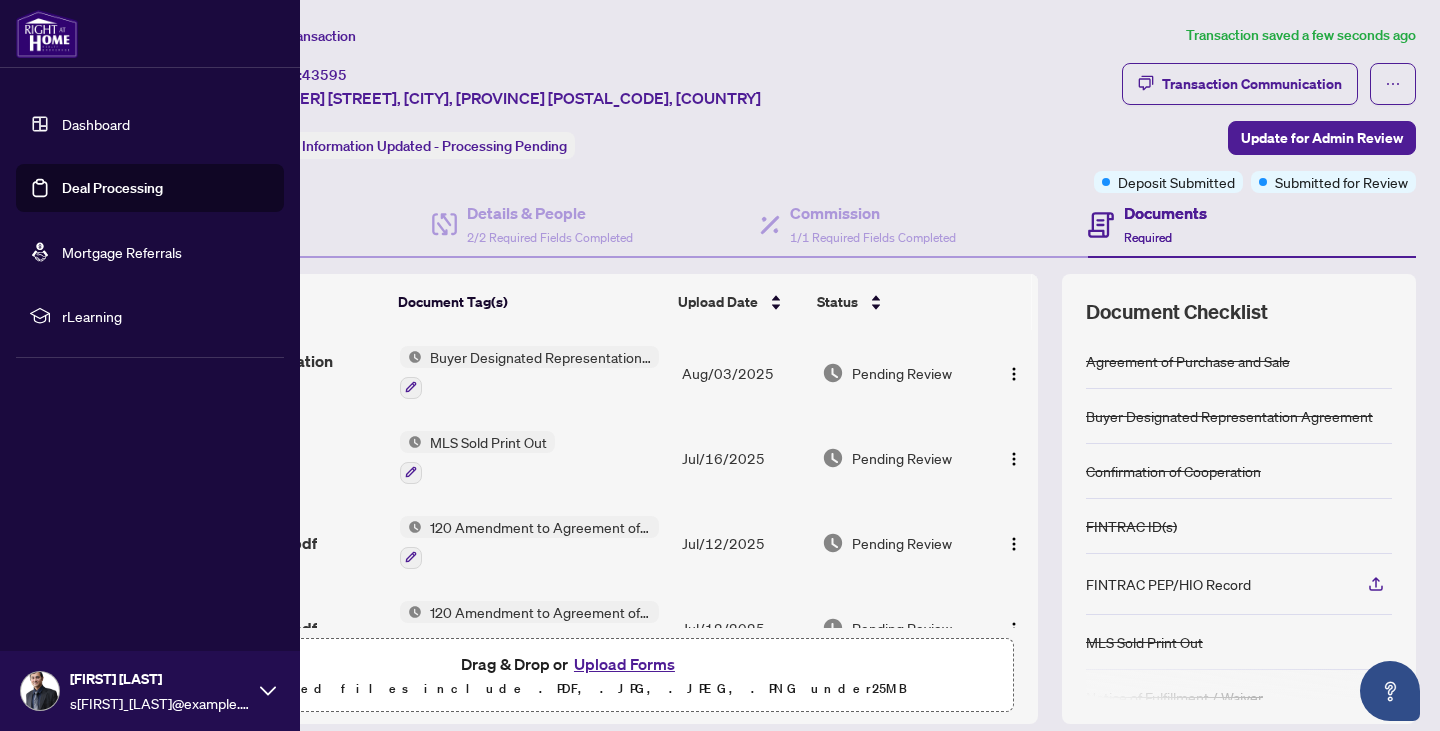 click on "Dashboard" at bounding box center [96, 124] 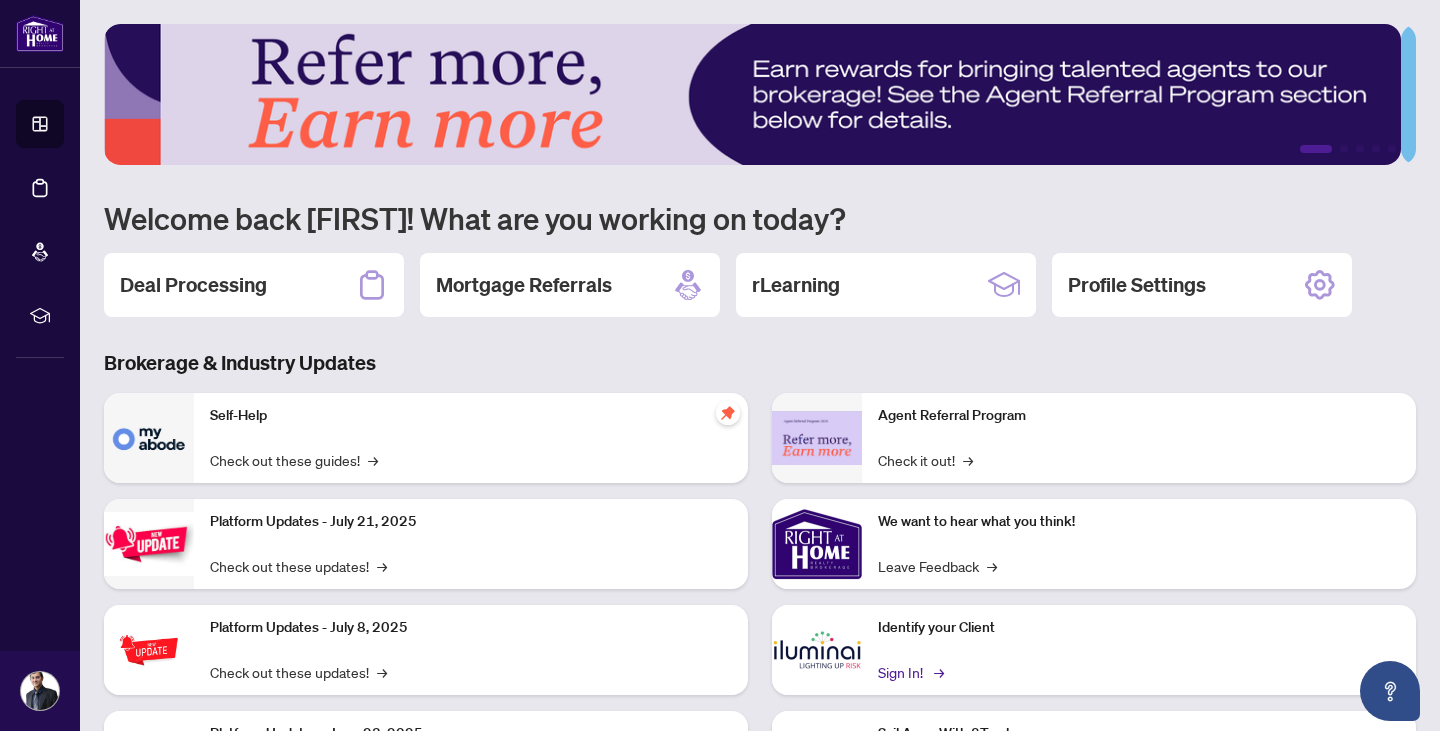 click on "Sign In! →" at bounding box center [909, 672] 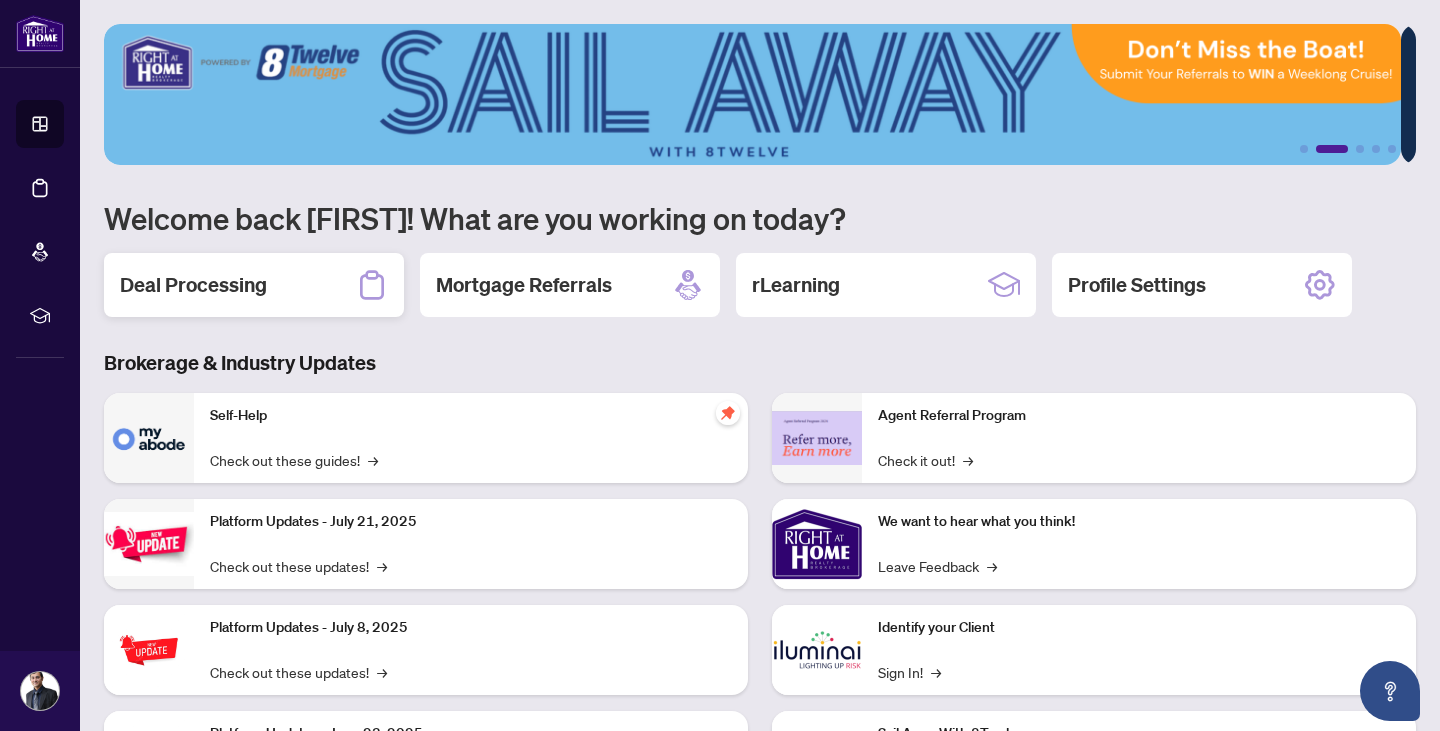 click on "Deal Processing" at bounding box center [193, 285] 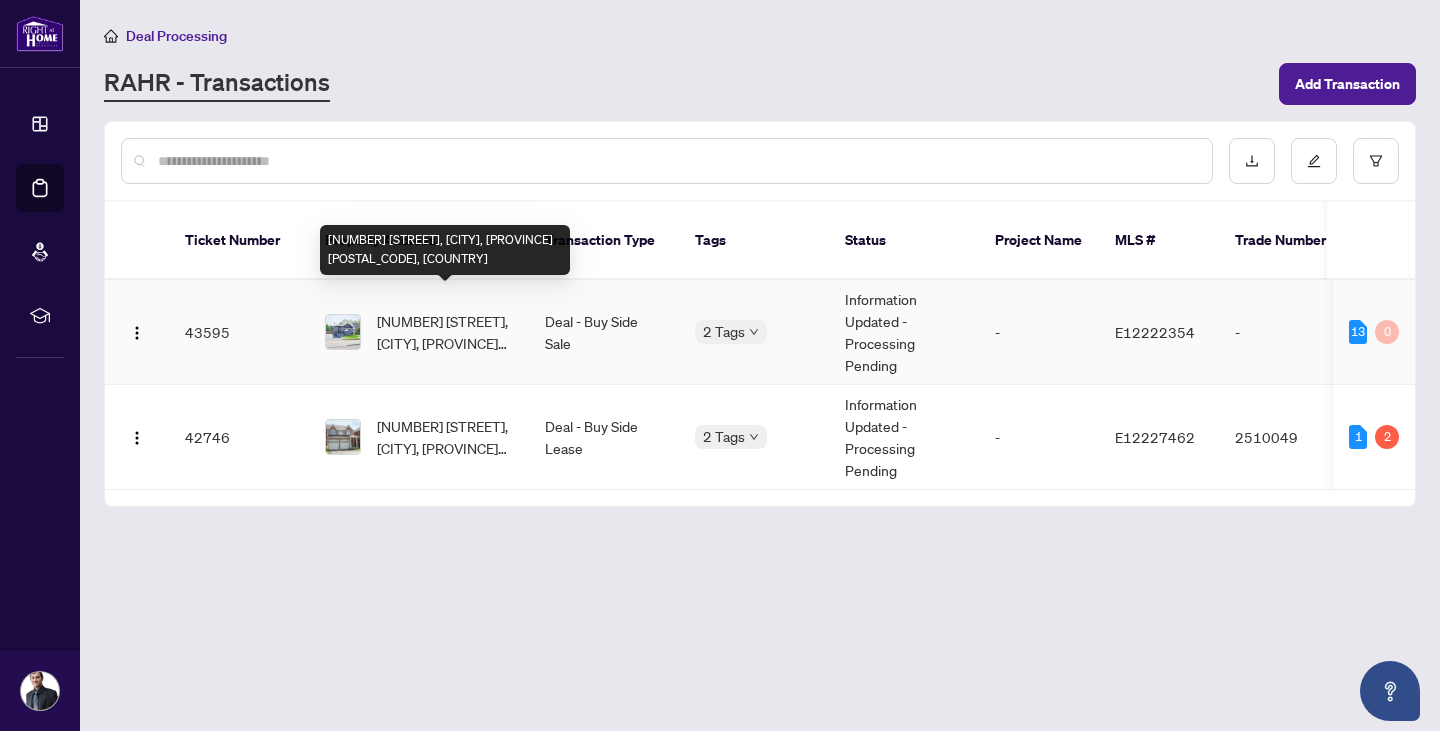 click on "[NUMBER] [STREET], [CITY], [PROVINCE] [POSTAL_CODE], [COUNTRY]" at bounding box center [445, 332] 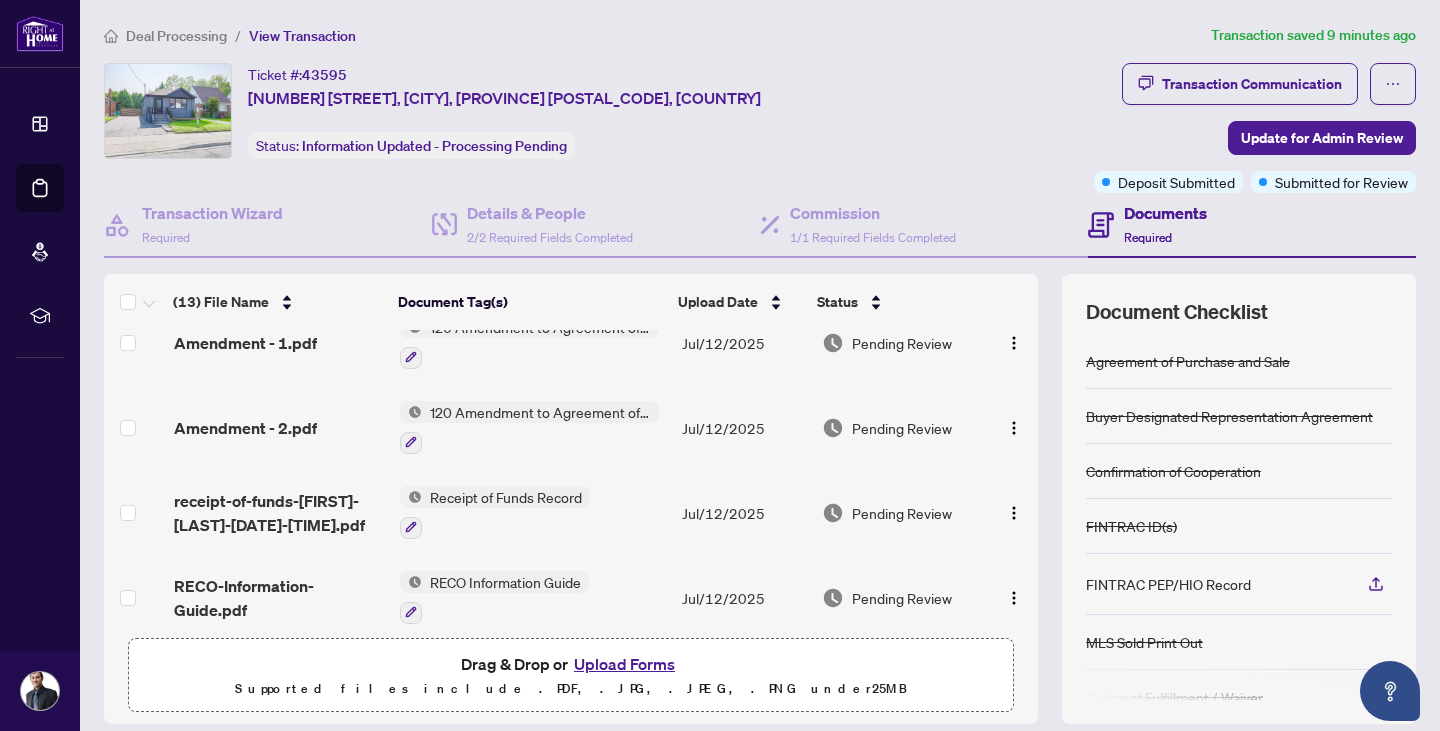 scroll, scrollTop: 300, scrollLeft: 0, axis: vertical 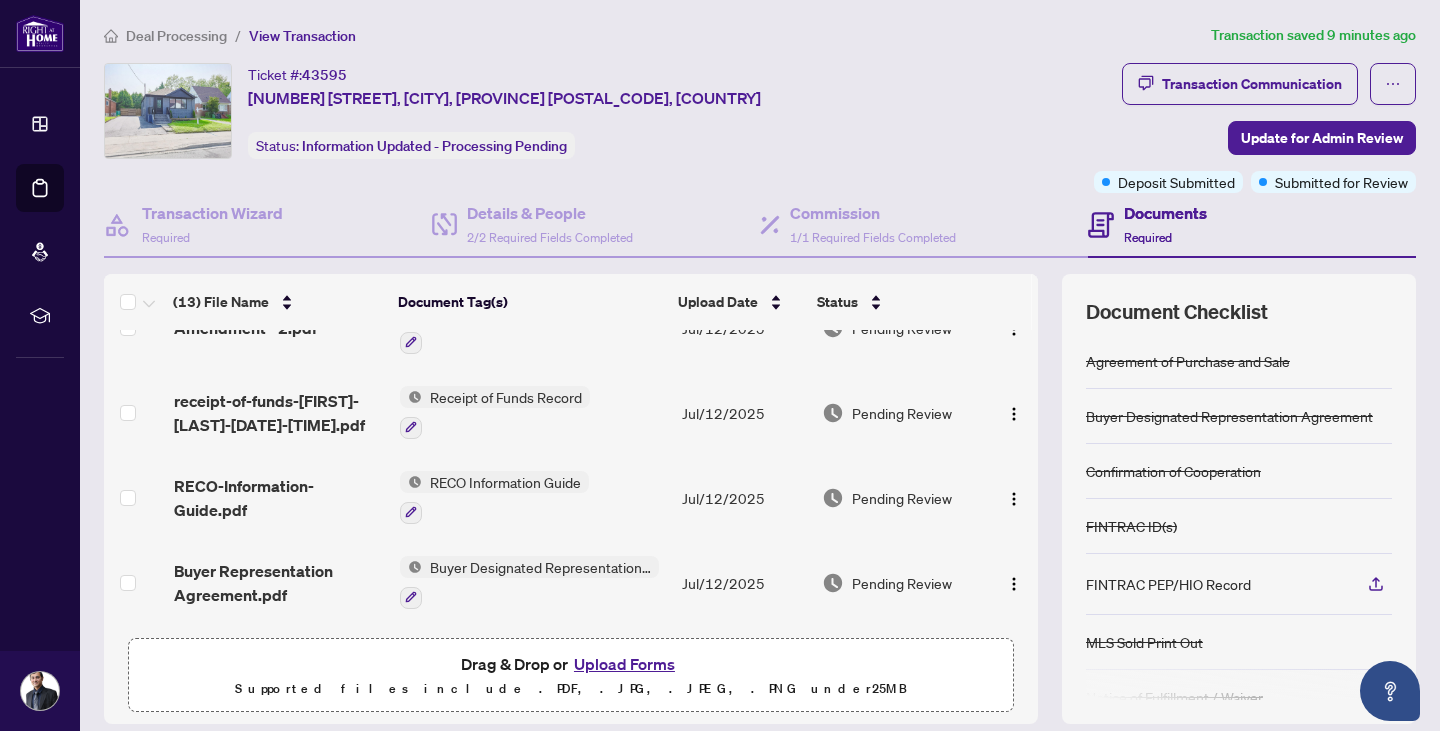click on "Upload Forms" at bounding box center [624, 664] 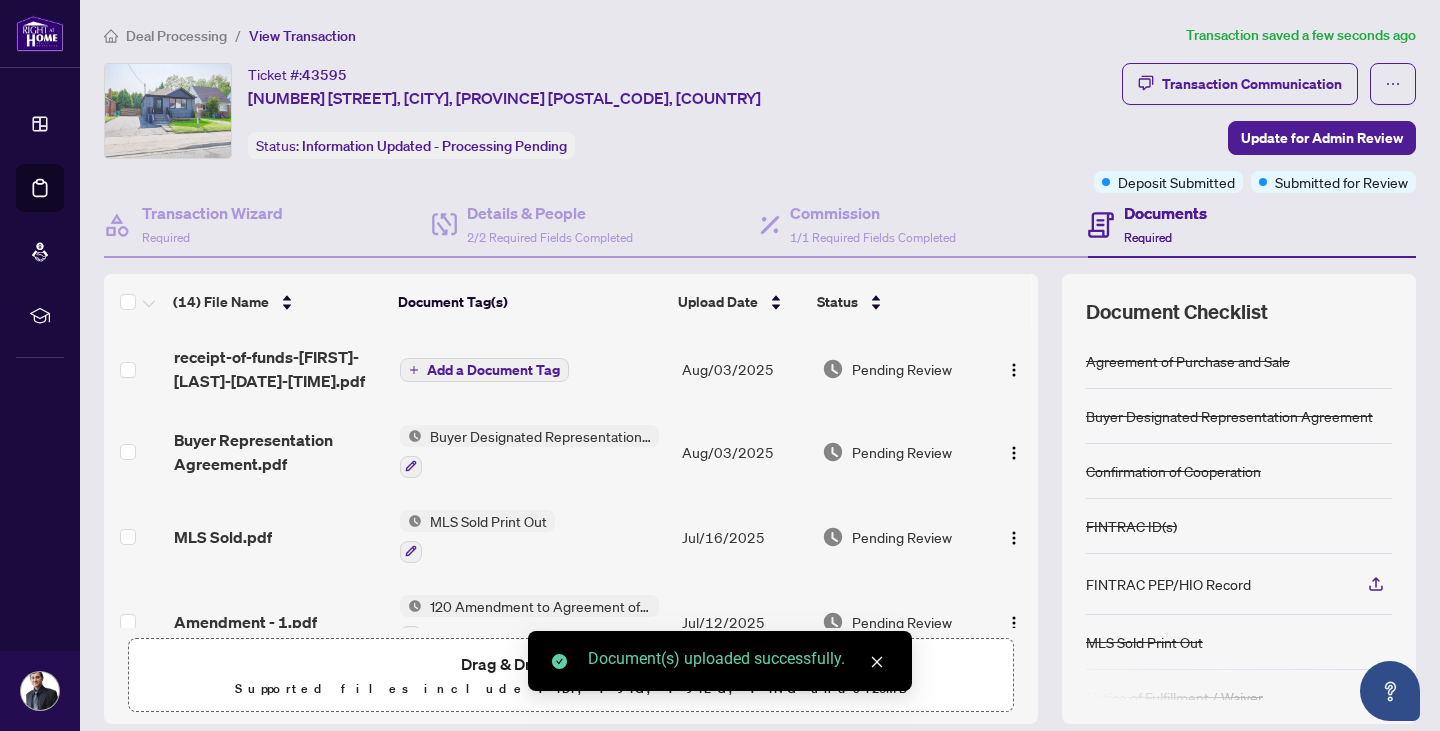 scroll, scrollTop: 0, scrollLeft: 0, axis: both 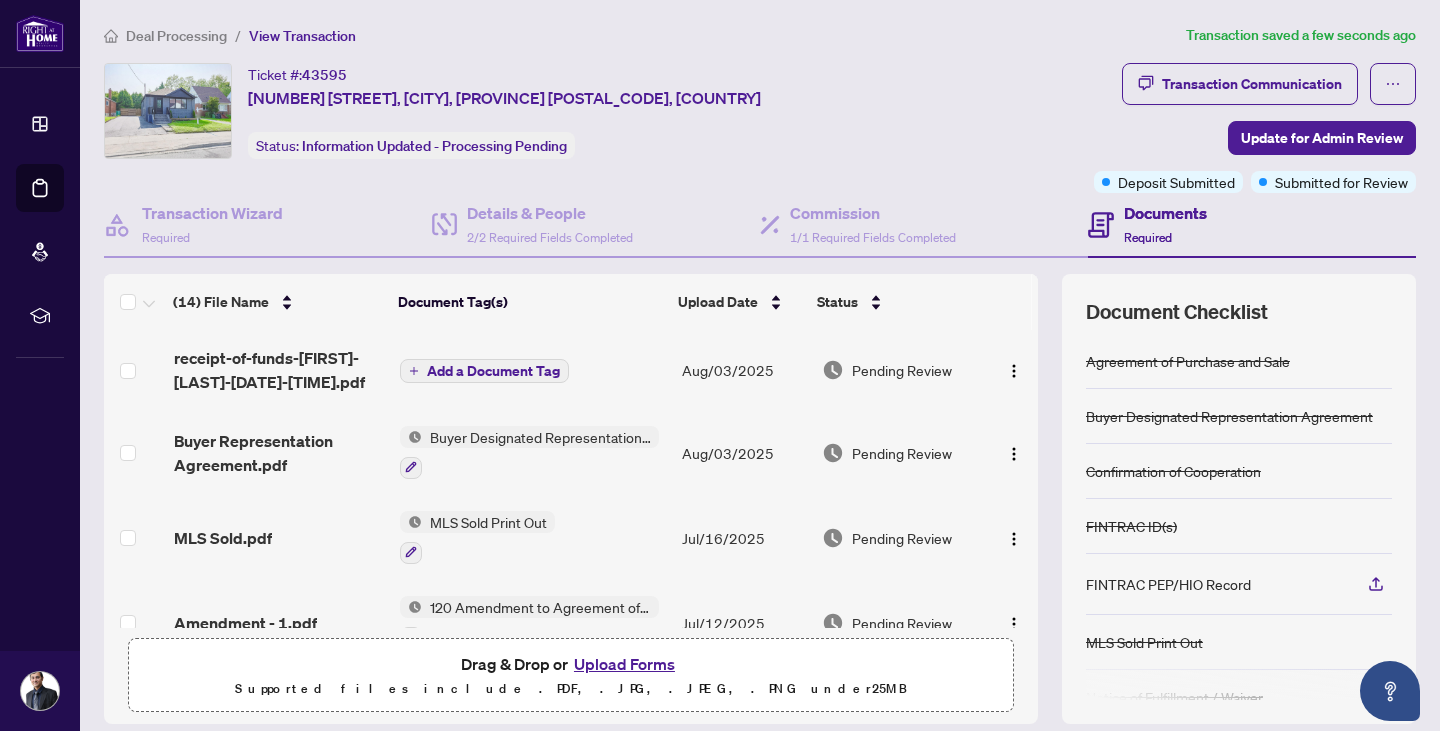 click on "Add a Document Tag" at bounding box center (493, 371) 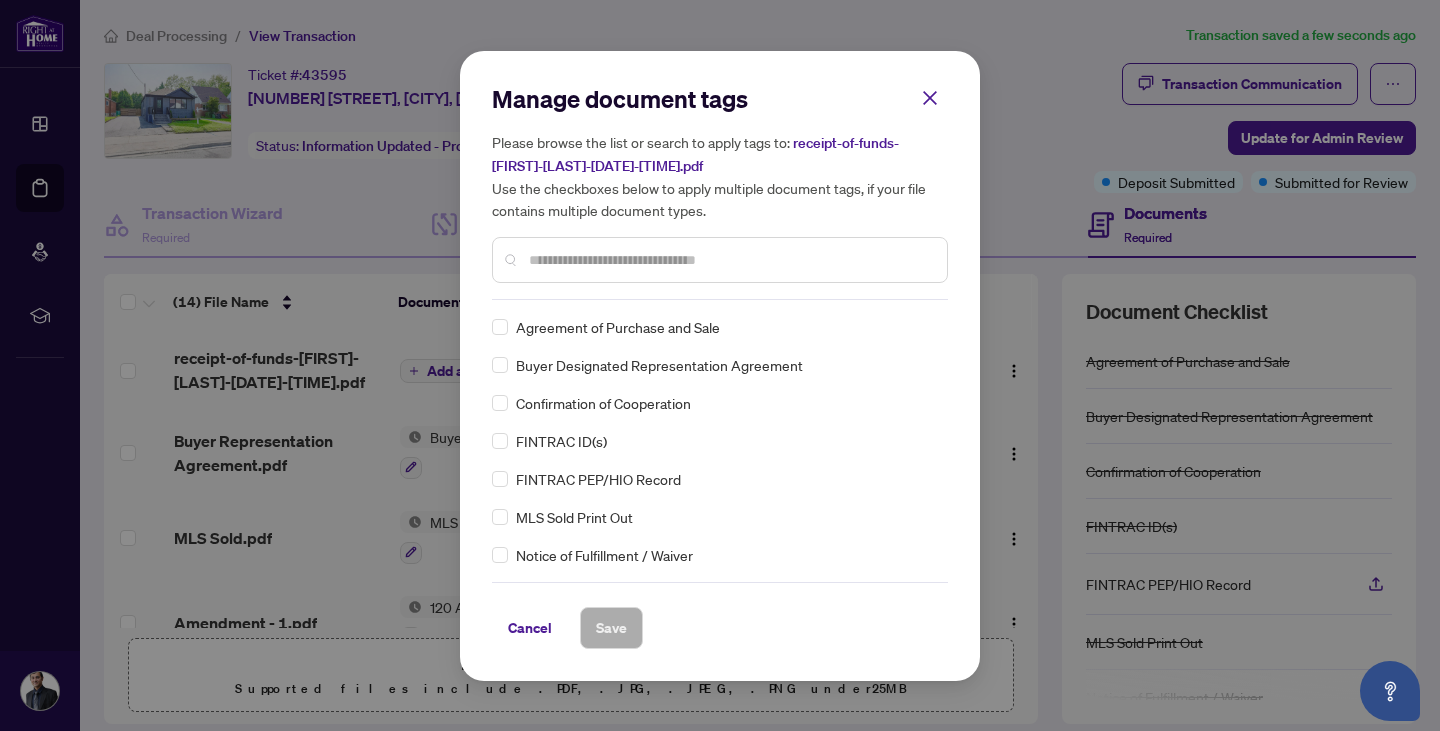 click at bounding box center (730, 260) 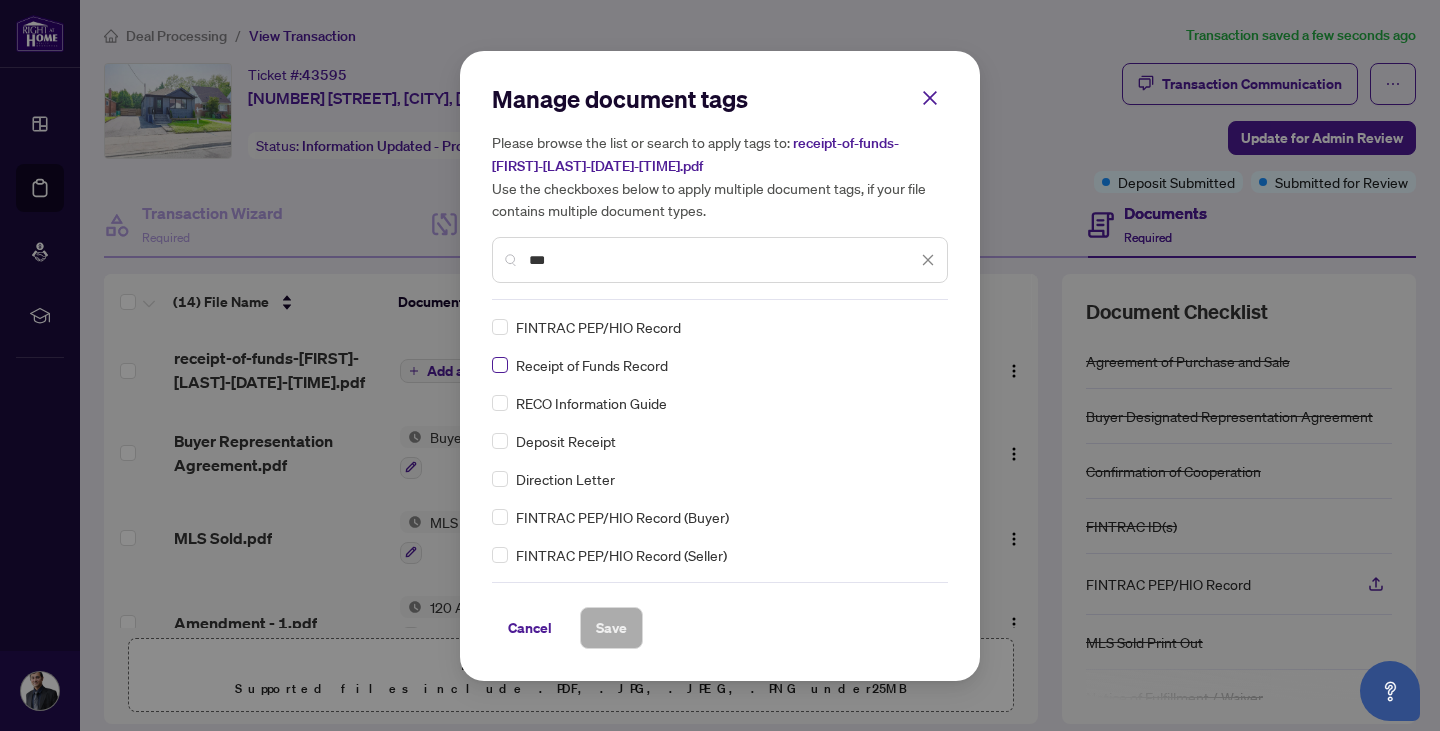 type on "***" 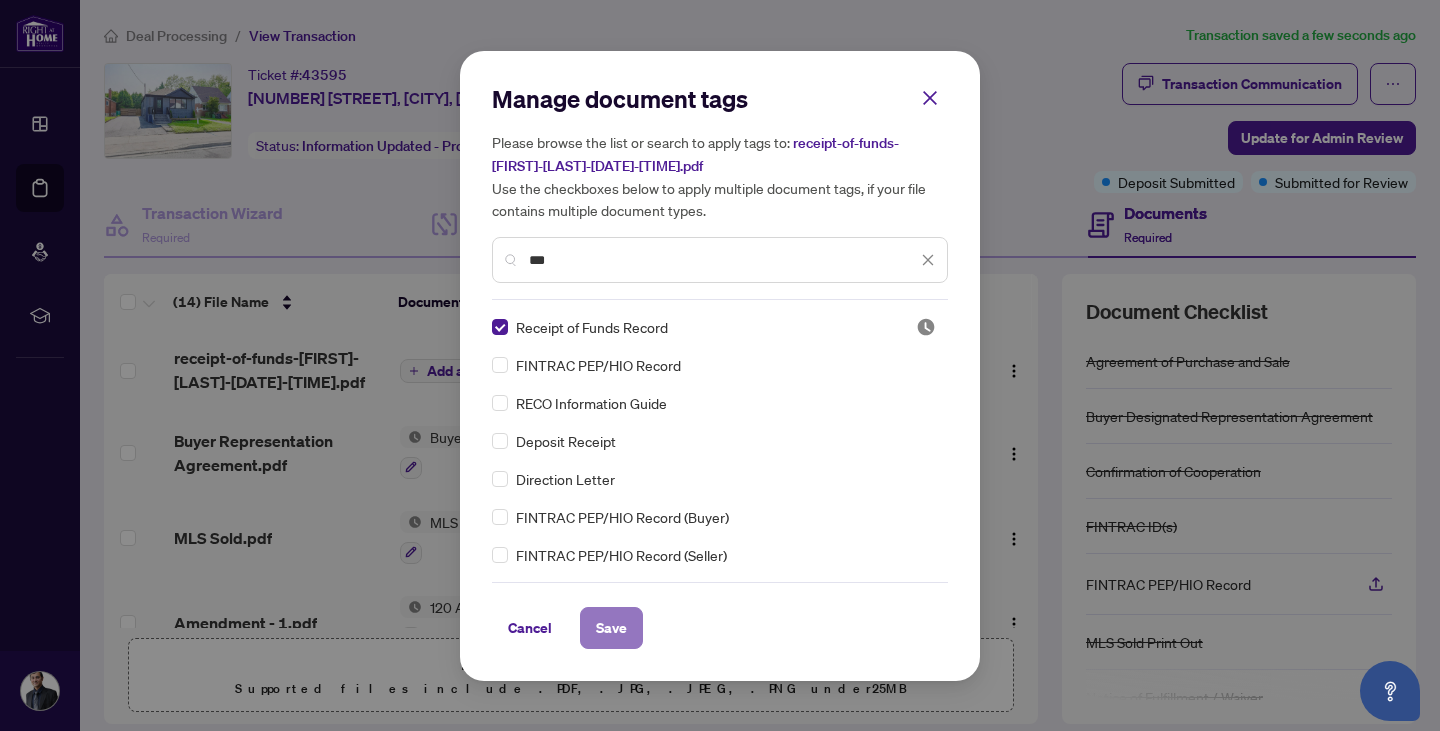 click on "Save" at bounding box center (611, 628) 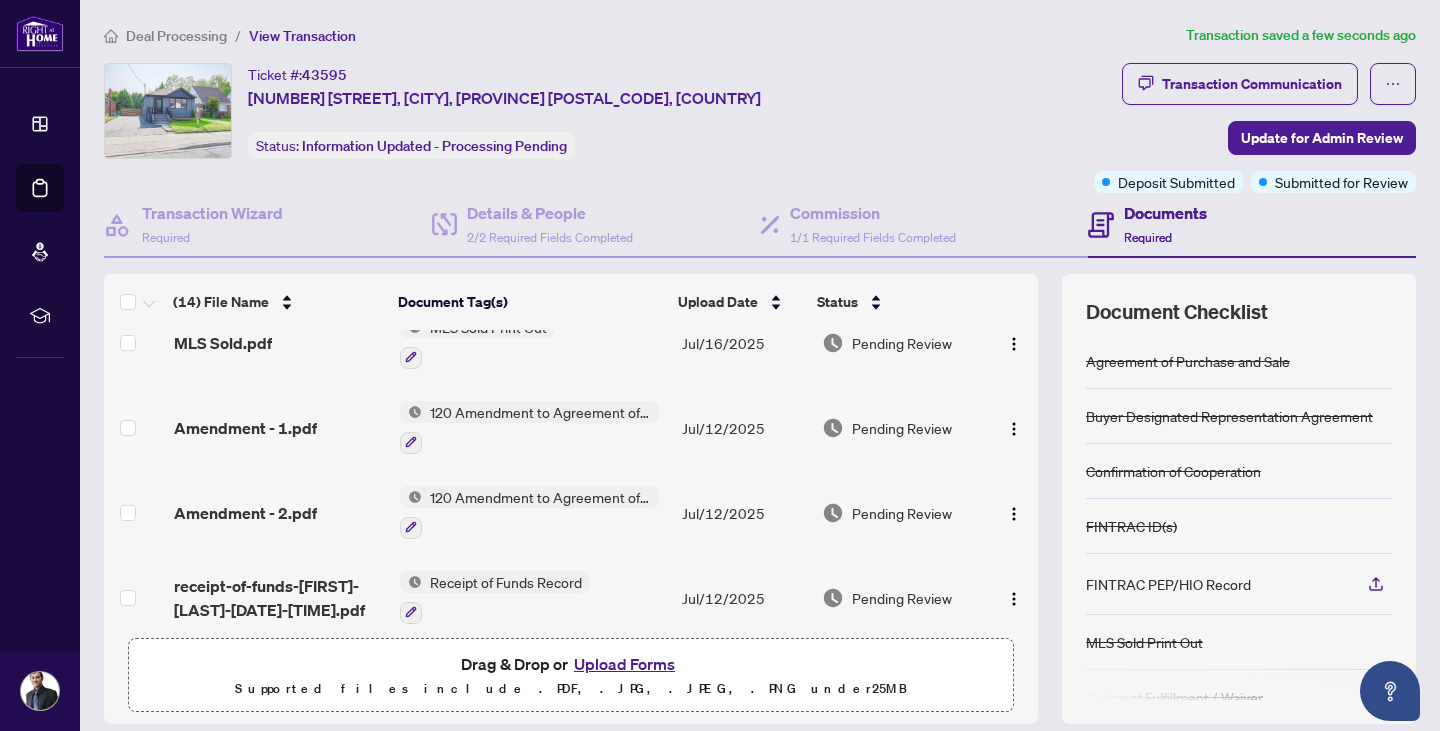 scroll, scrollTop: 0, scrollLeft: 0, axis: both 